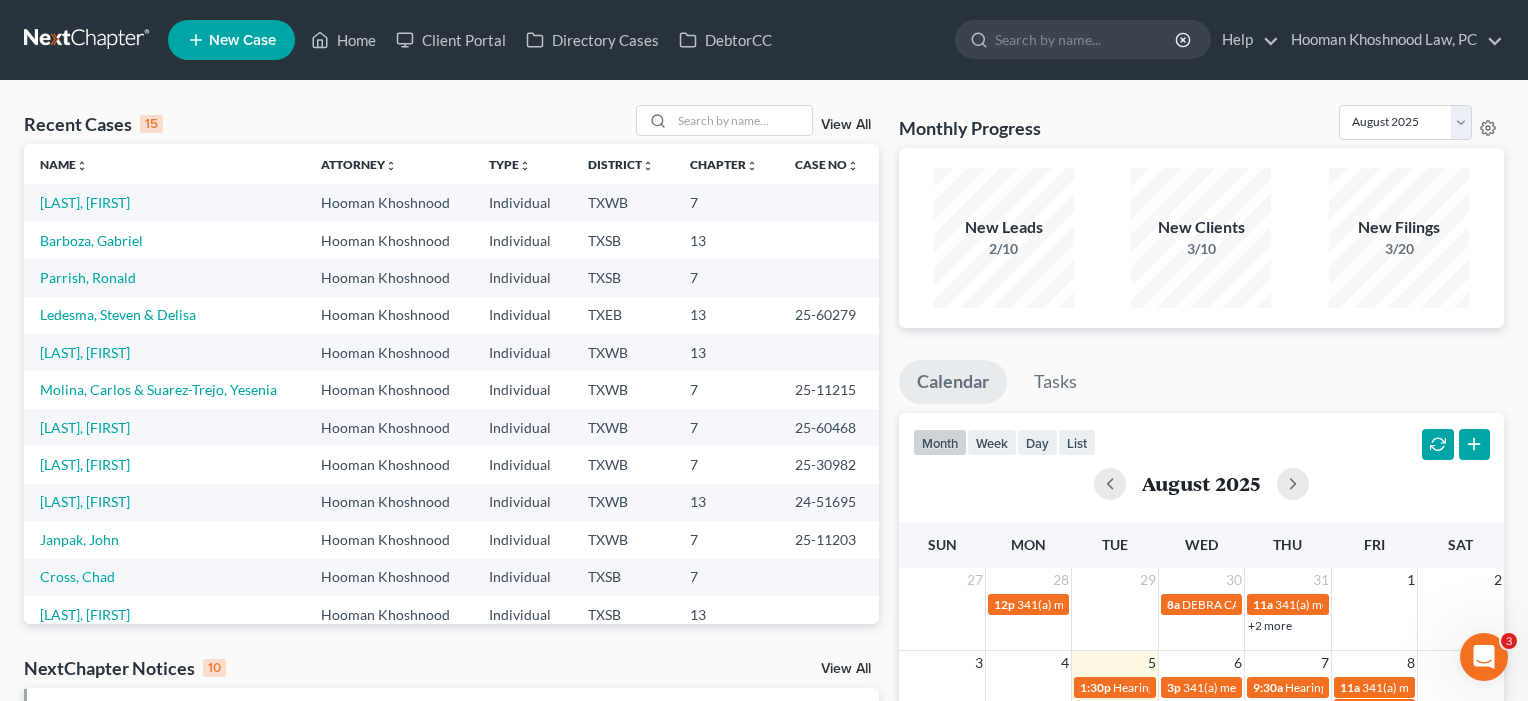 scroll, scrollTop: 0, scrollLeft: 0, axis: both 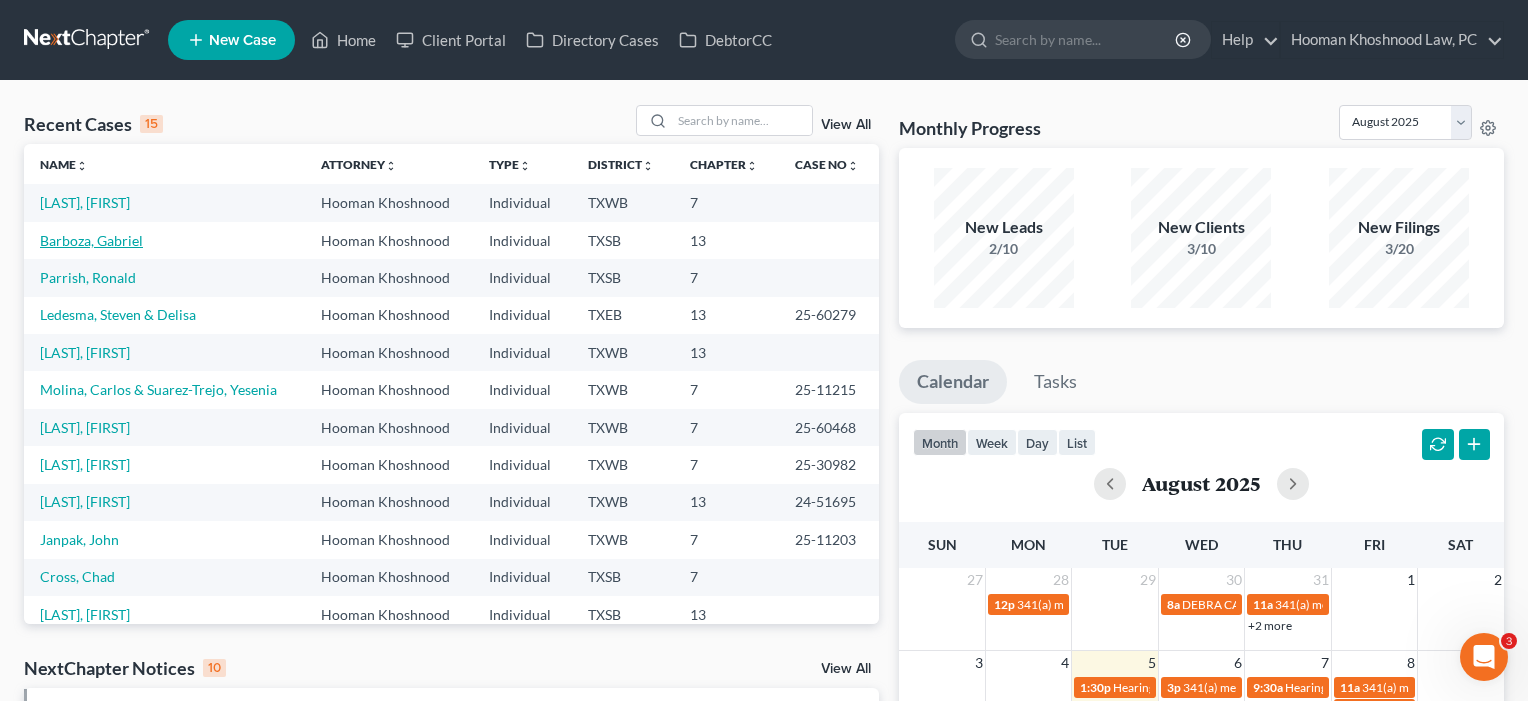 click on "Barboza, Gabriel" at bounding box center (91, 240) 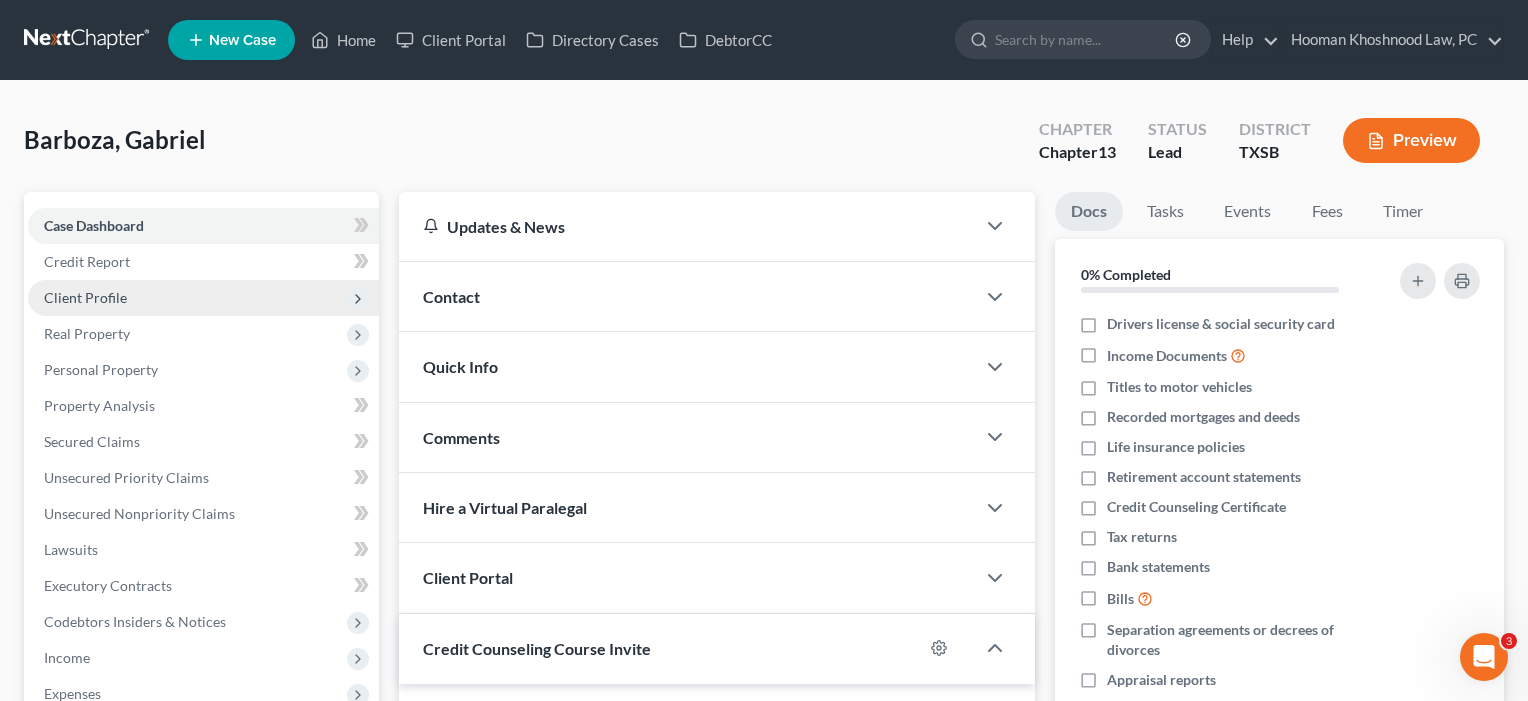 click on "Client Profile" at bounding box center (85, 297) 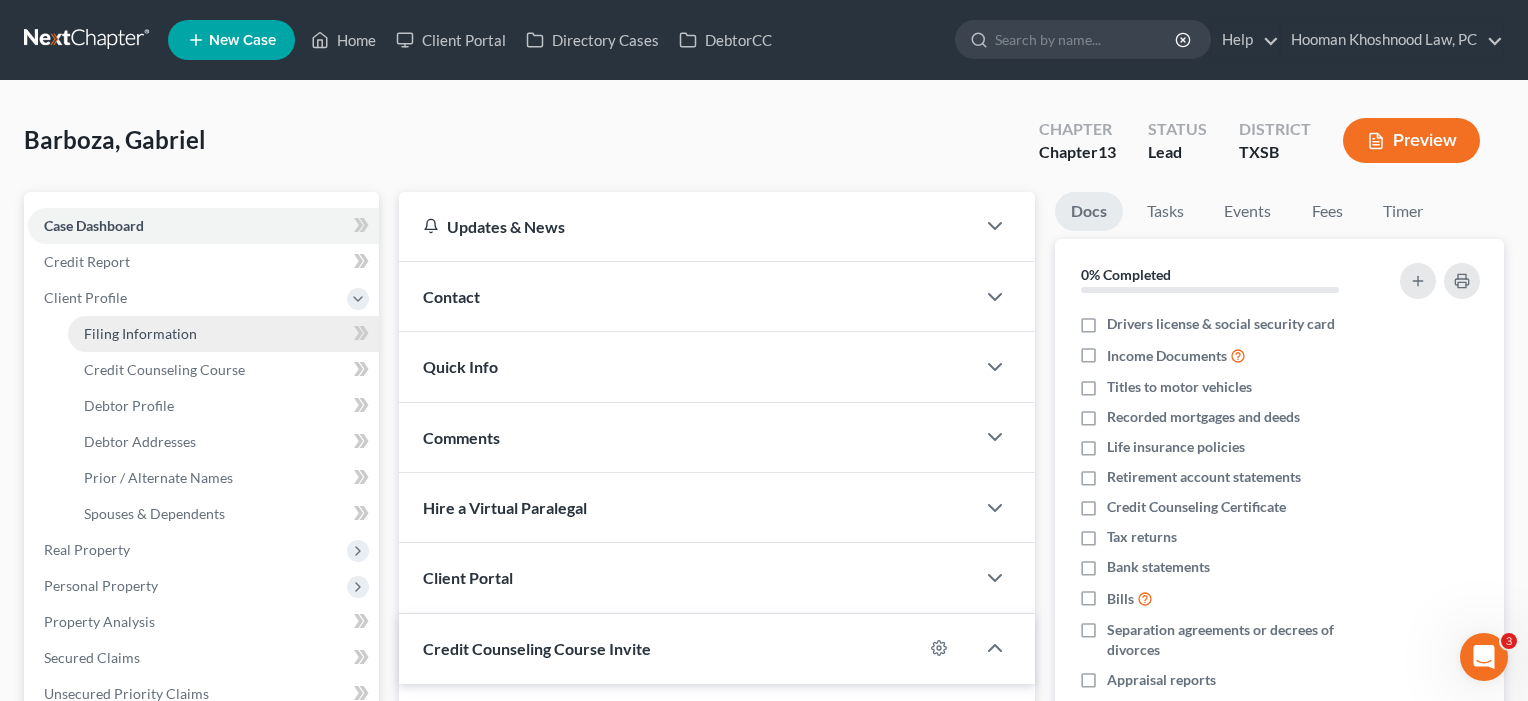 click on "Filing Information" at bounding box center [140, 333] 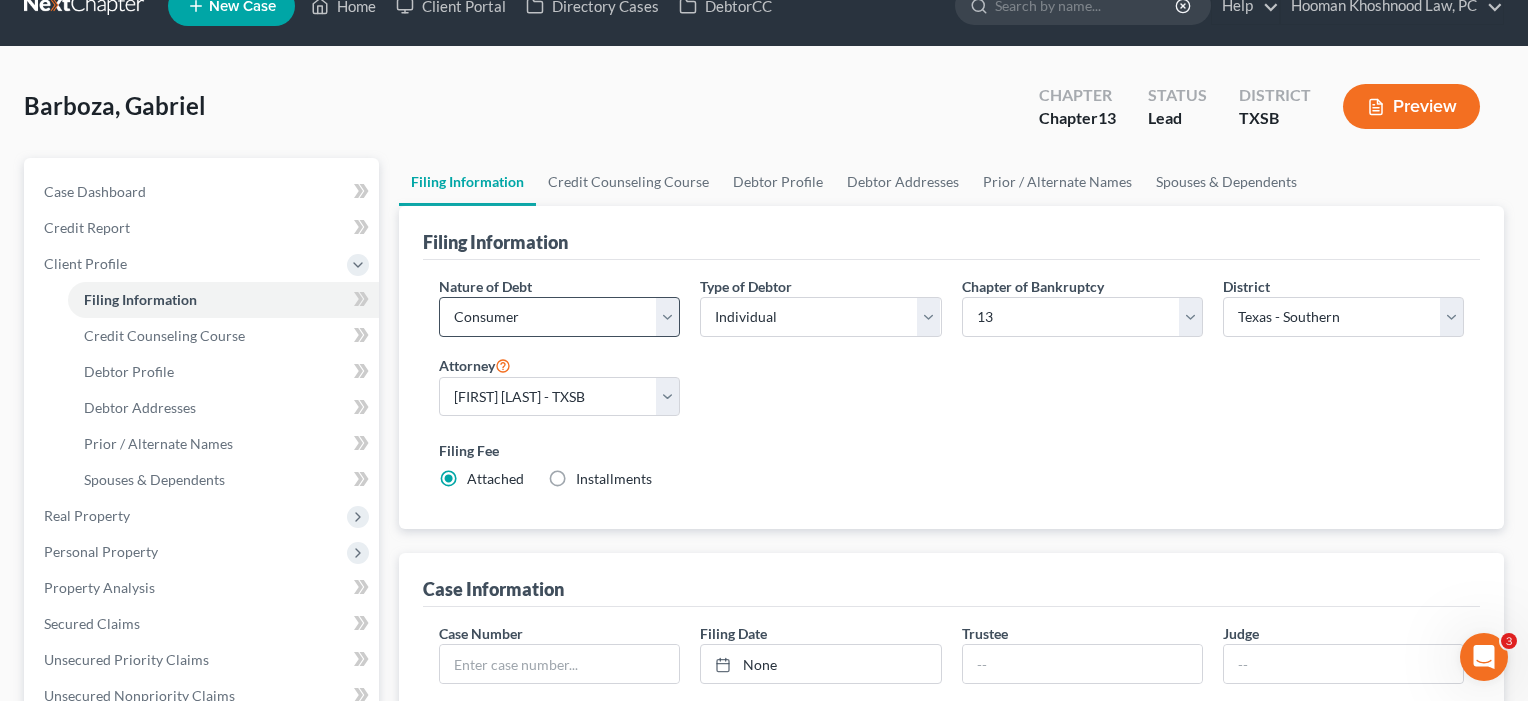 scroll, scrollTop: 48, scrollLeft: 0, axis: vertical 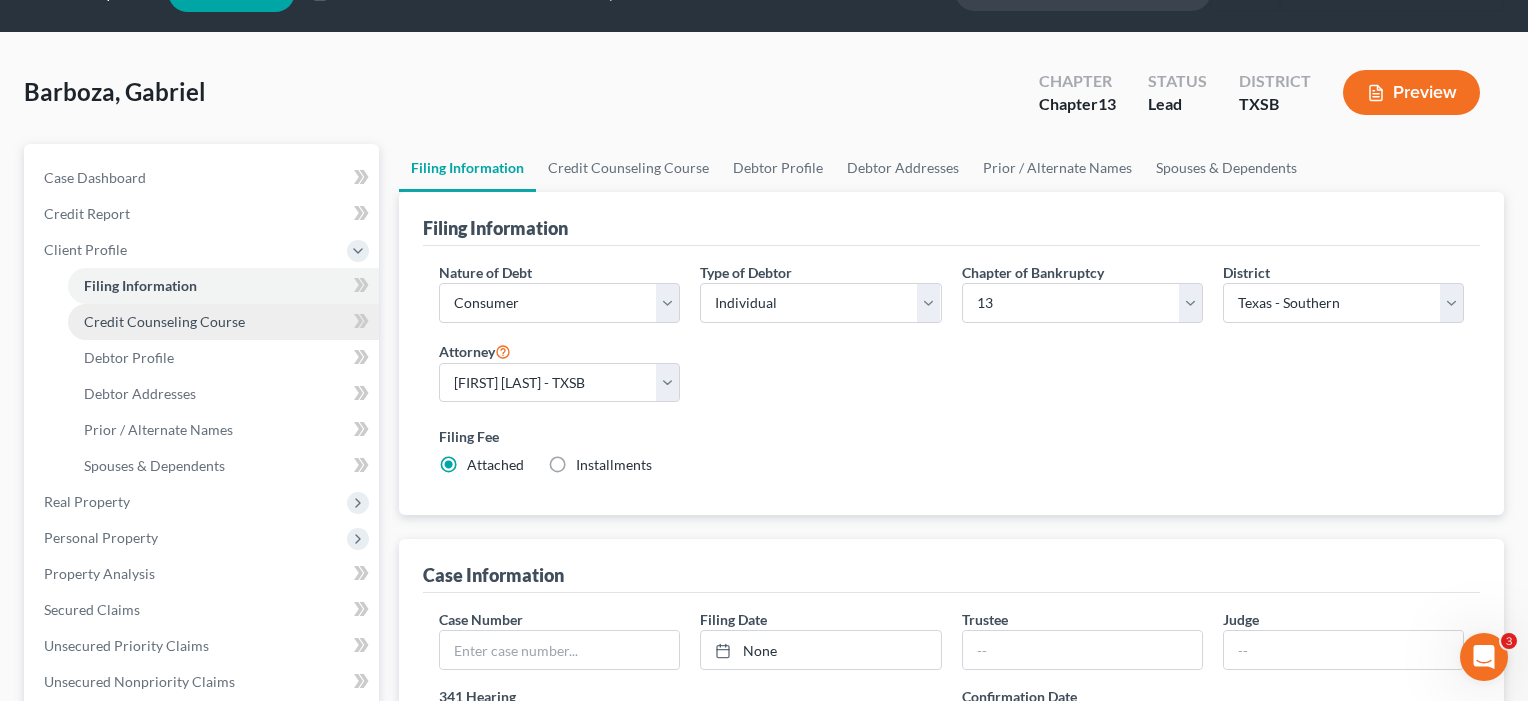 click on "Credit Counseling Course" at bounding box center [223, 322] 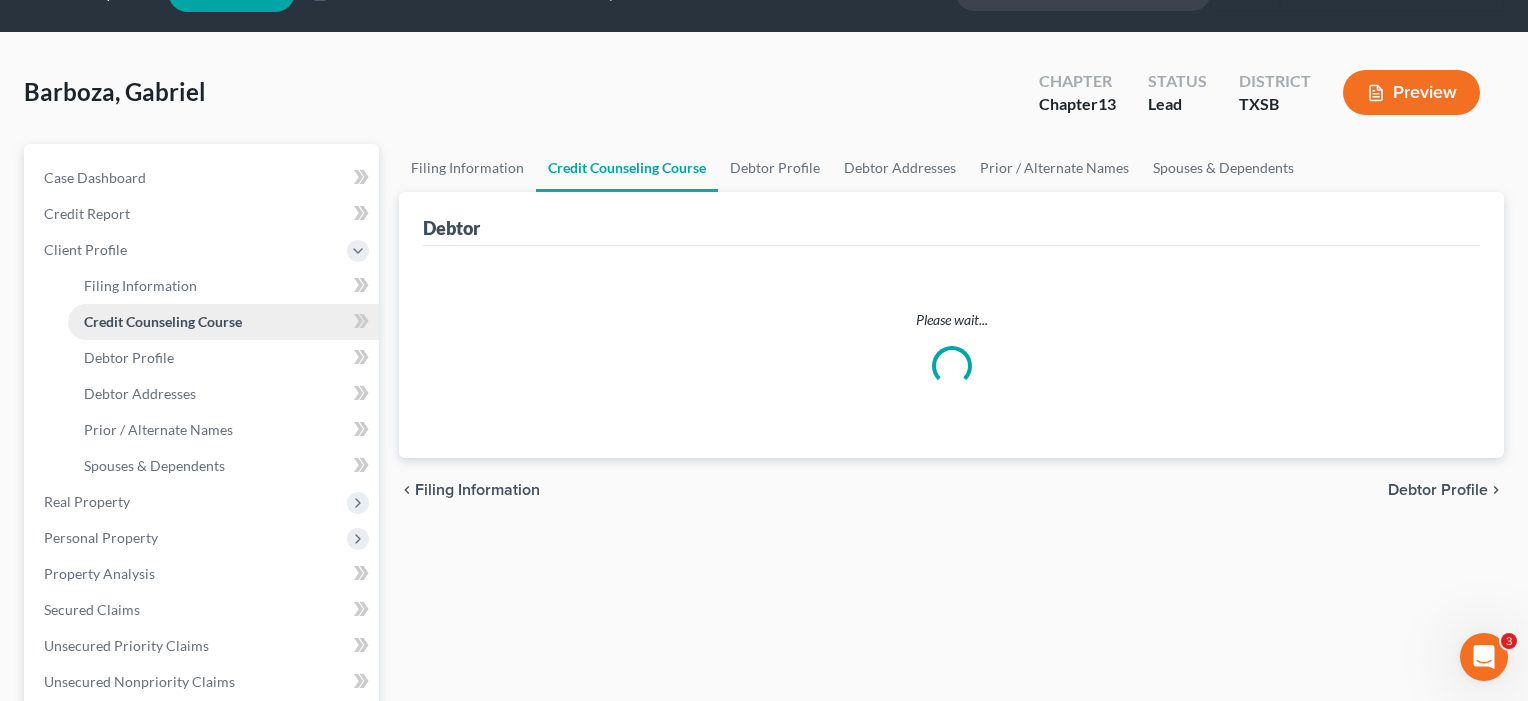 scroll, scrollTop: 0, scrollLeft: 0, axis: both 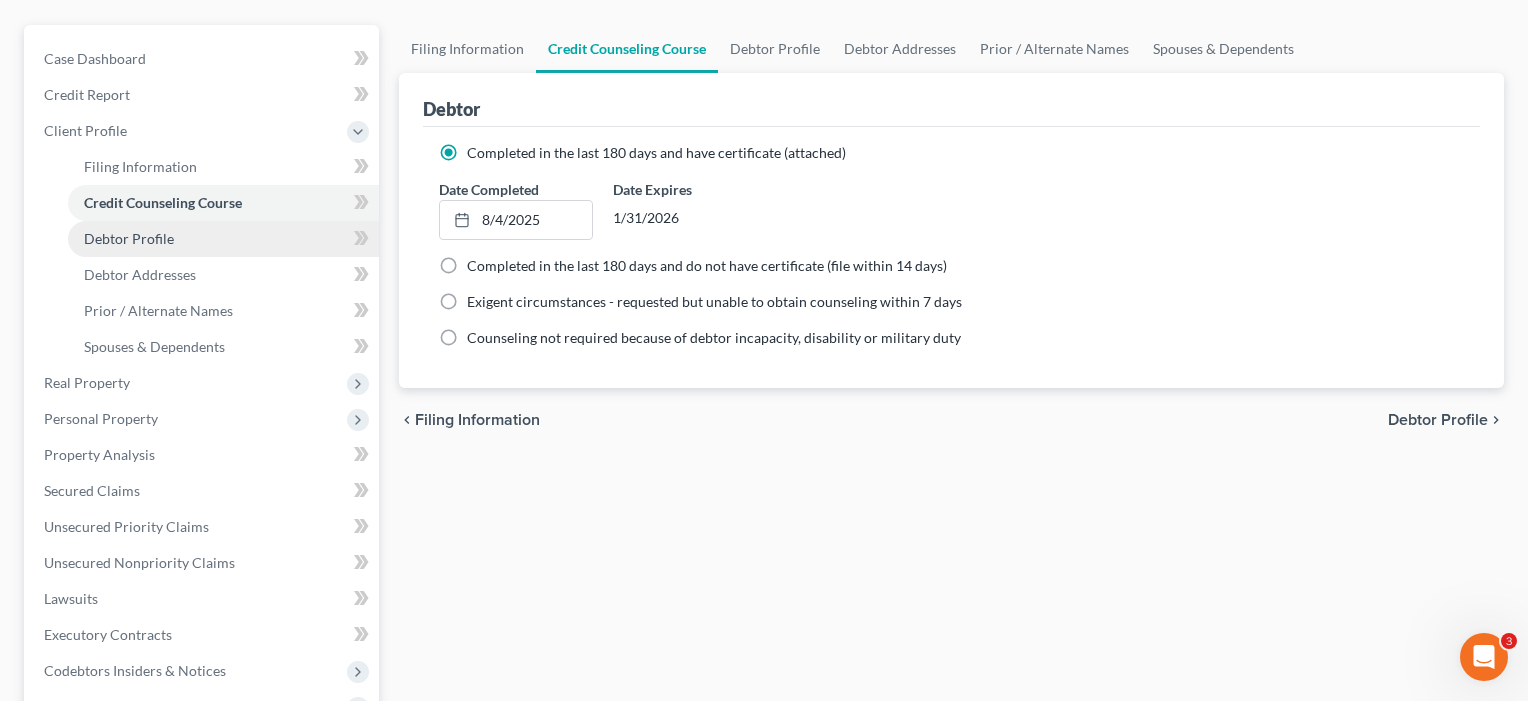 click on "Debtor Profile" at bounding box center [129, 238] 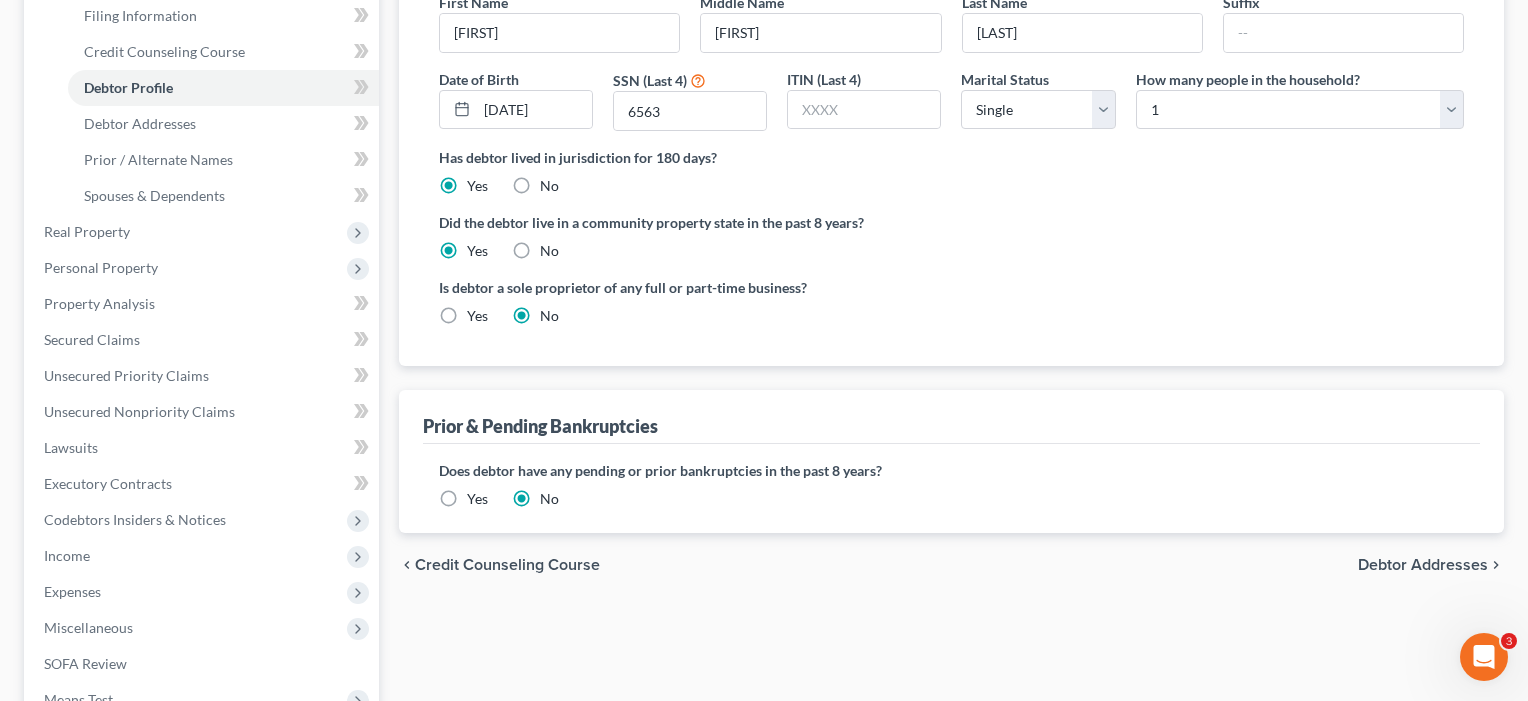 scroll, scrollTop: 319, scrollLeft: 0, axis: vertical 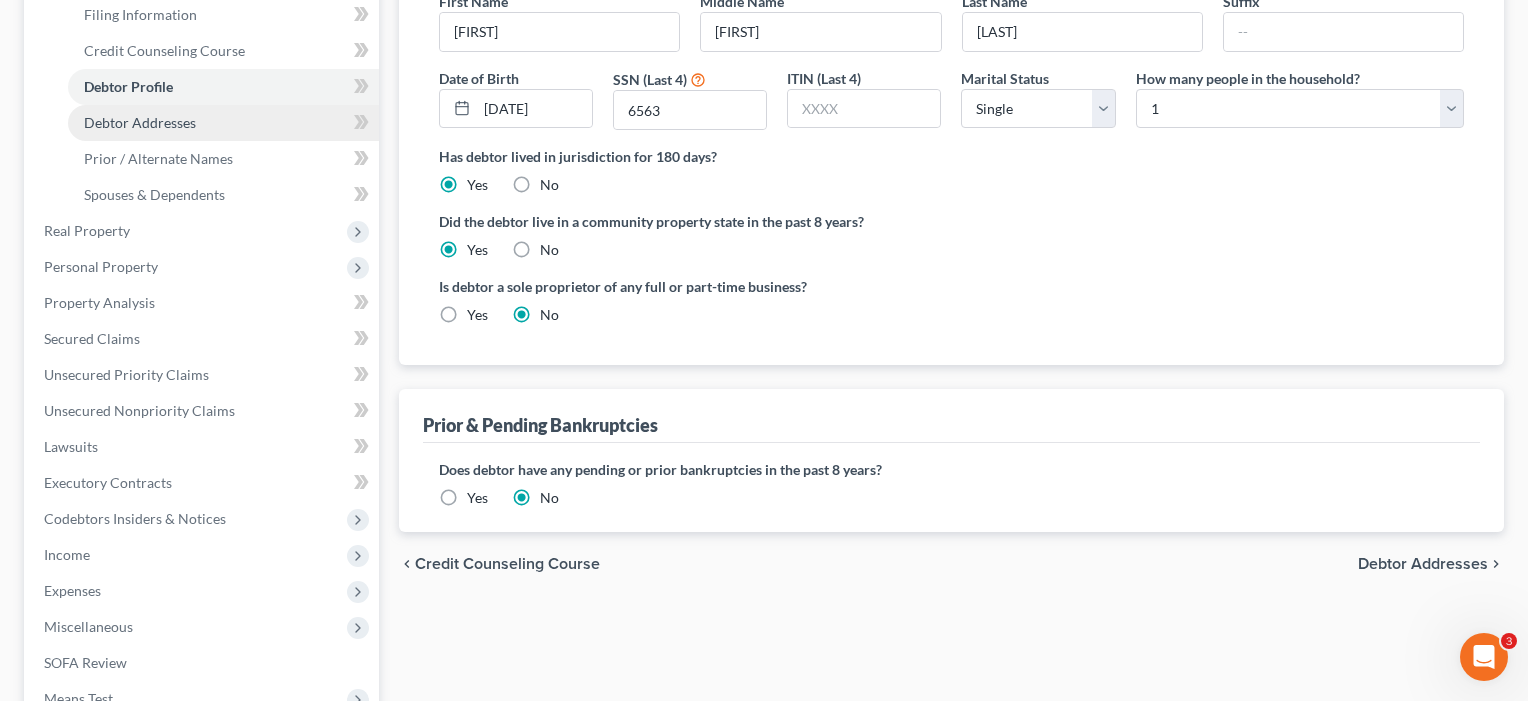 click on "Debtor Addresses" at bounding box center (140, 122) 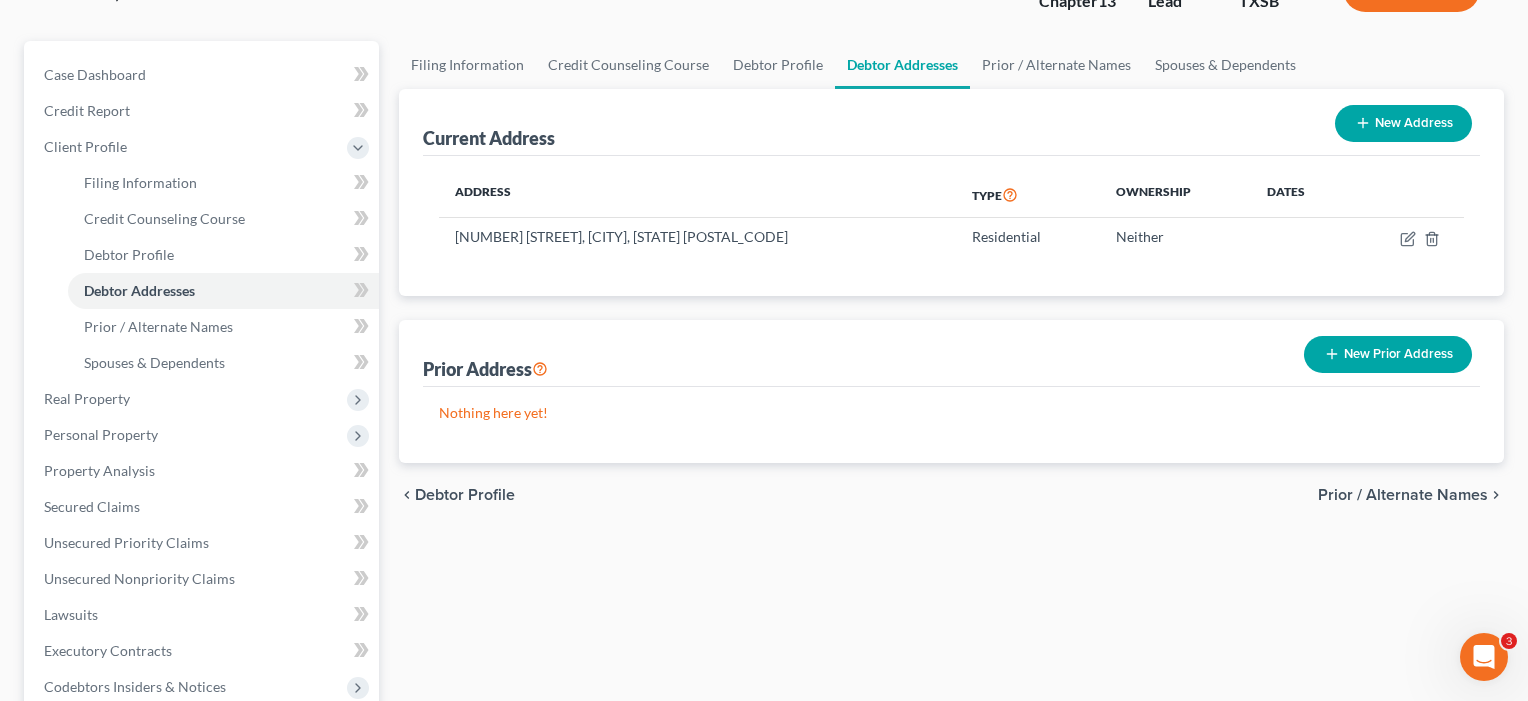 scroll, scrollTop: 152, scrollLeft: 0, axis: vertical 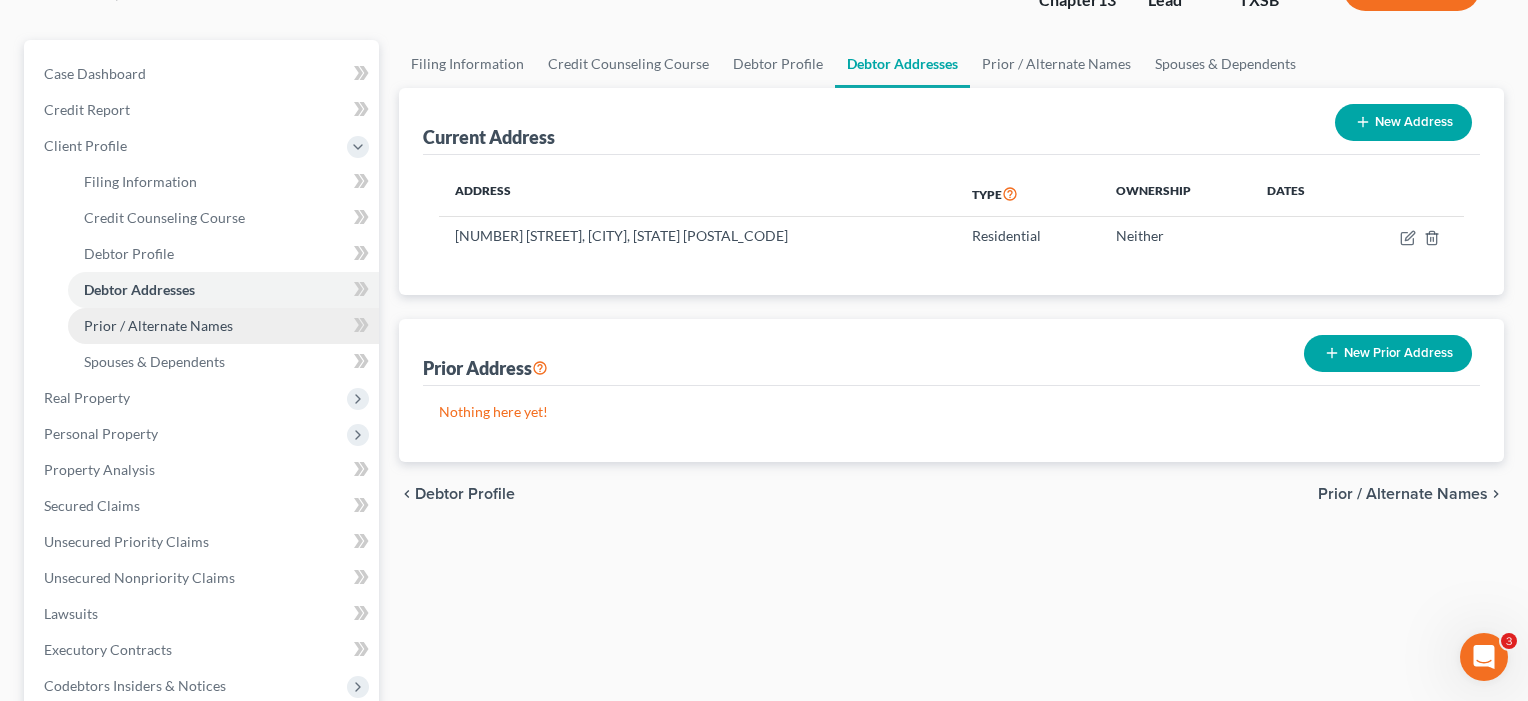 click on "Prior / Alternate Names" at bounding box center (223, 326) 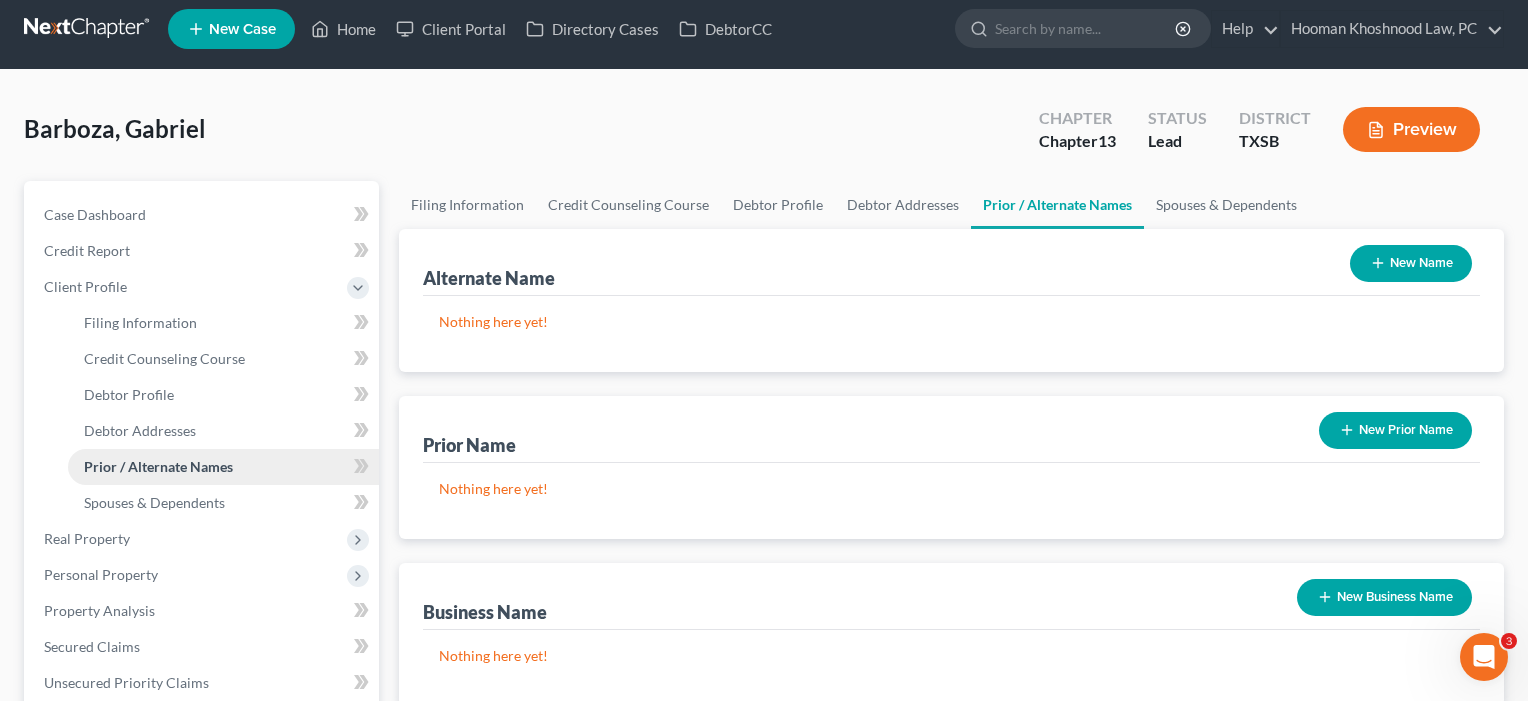 scroll, scrollTop: 0, scrollLeft: 0, axis: both 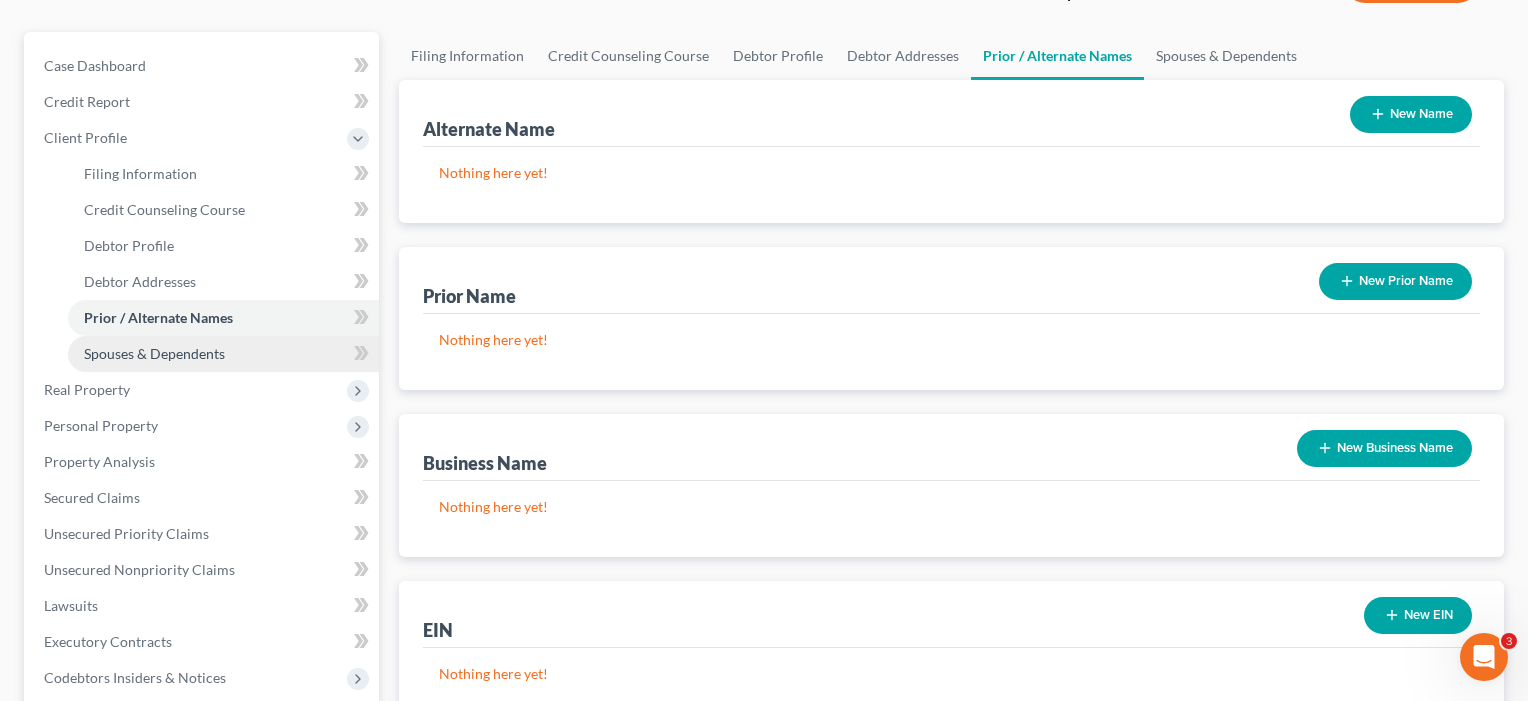 click on "Spouses & Dependents" at bounding box center [154, 353] 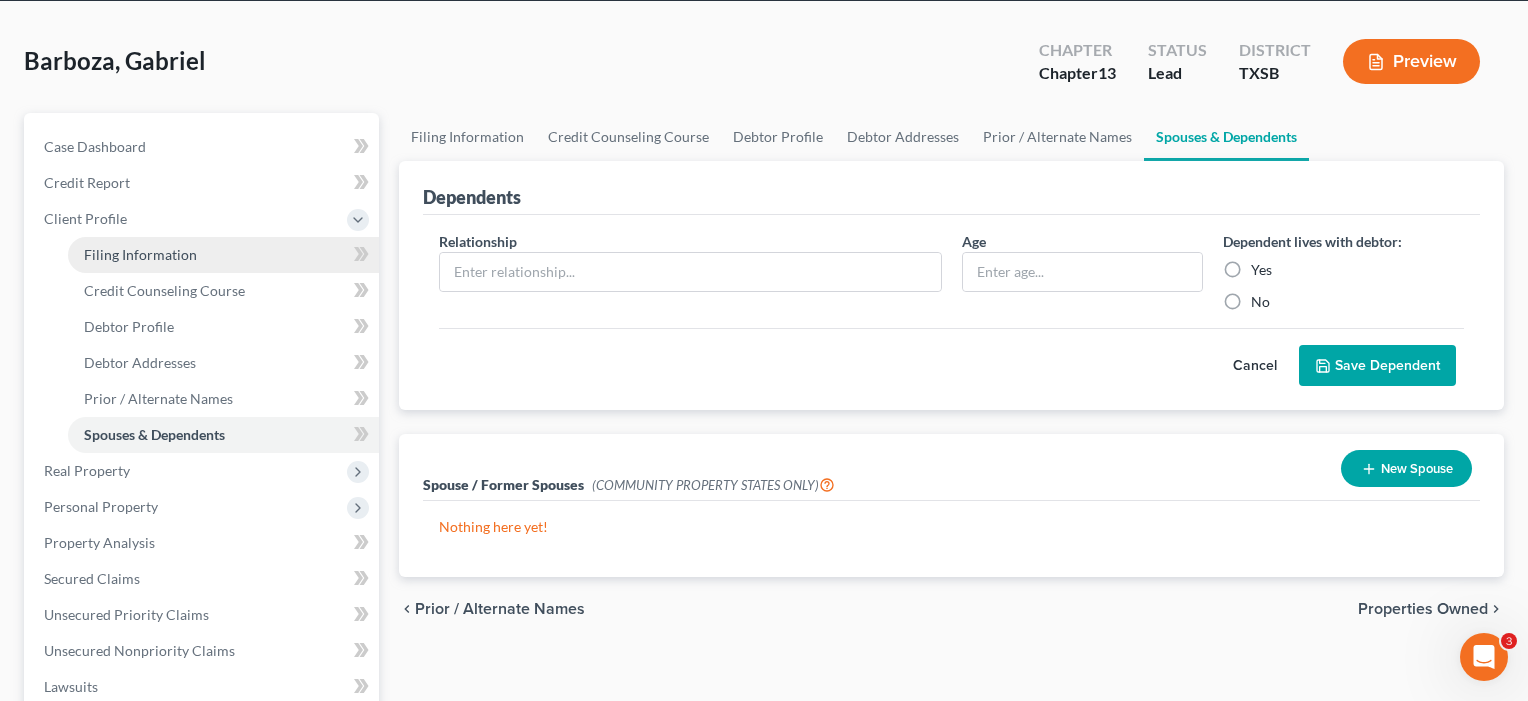 scroll, scrollTop: 310, scrollLeft: 0, axis: vertical 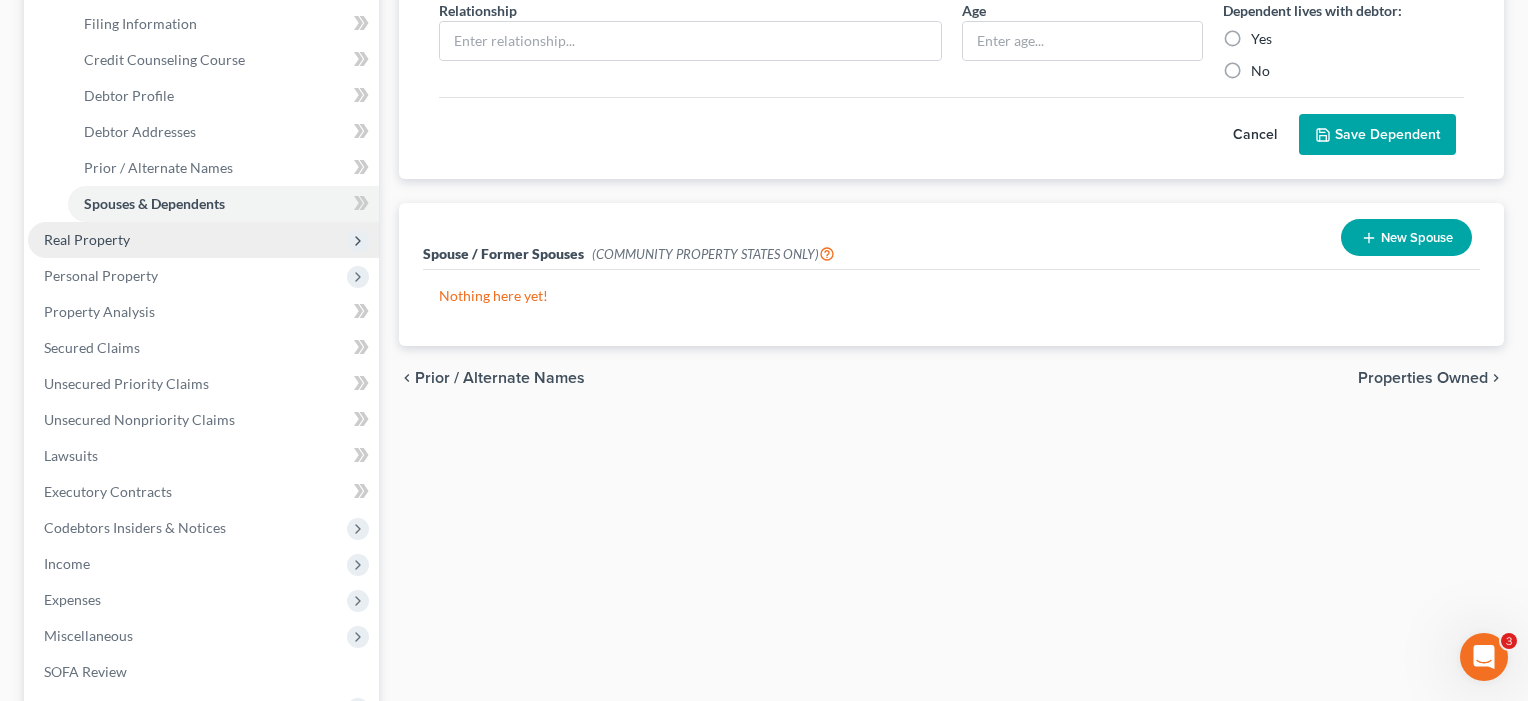 click on "Real Property" at bounding box center (203, 240) 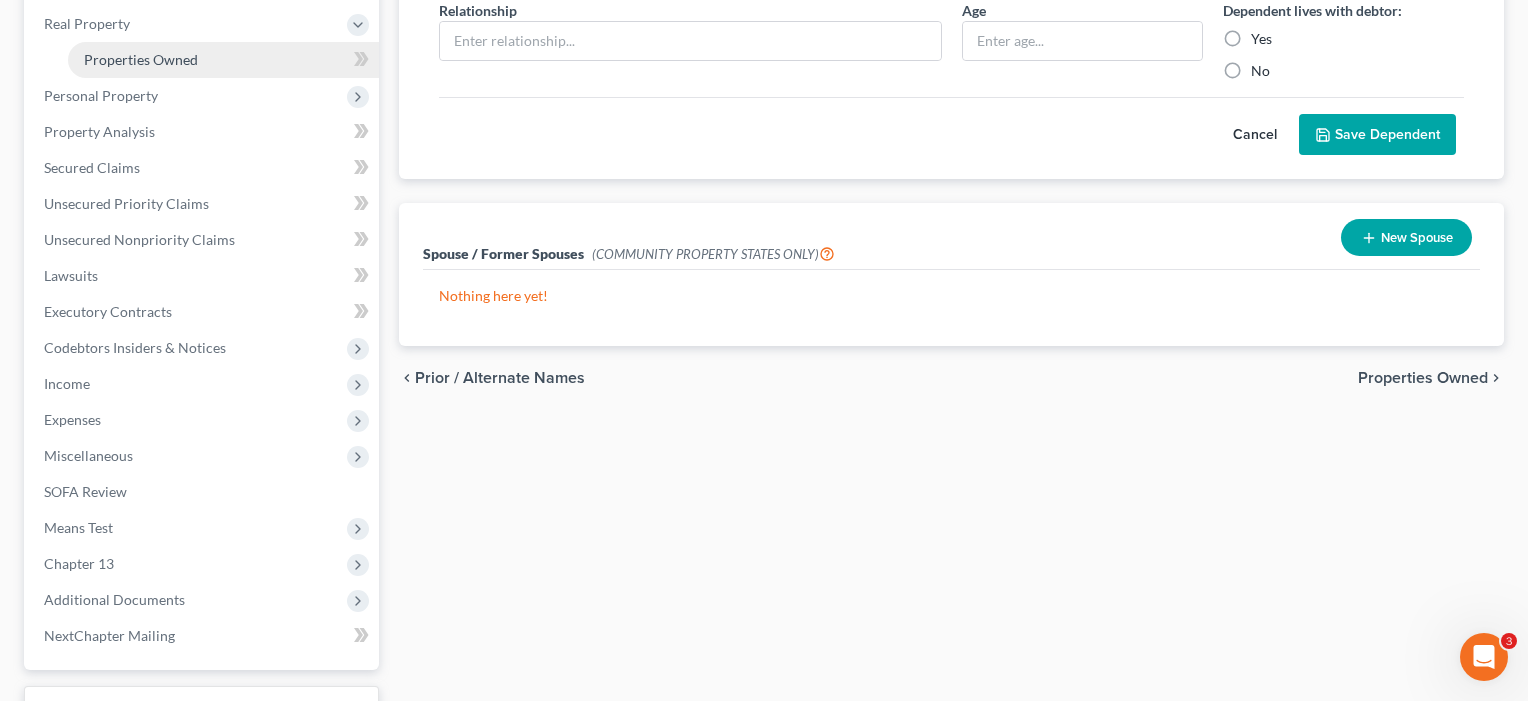 click on "Properties Owned" at bounding box center [141, 59] 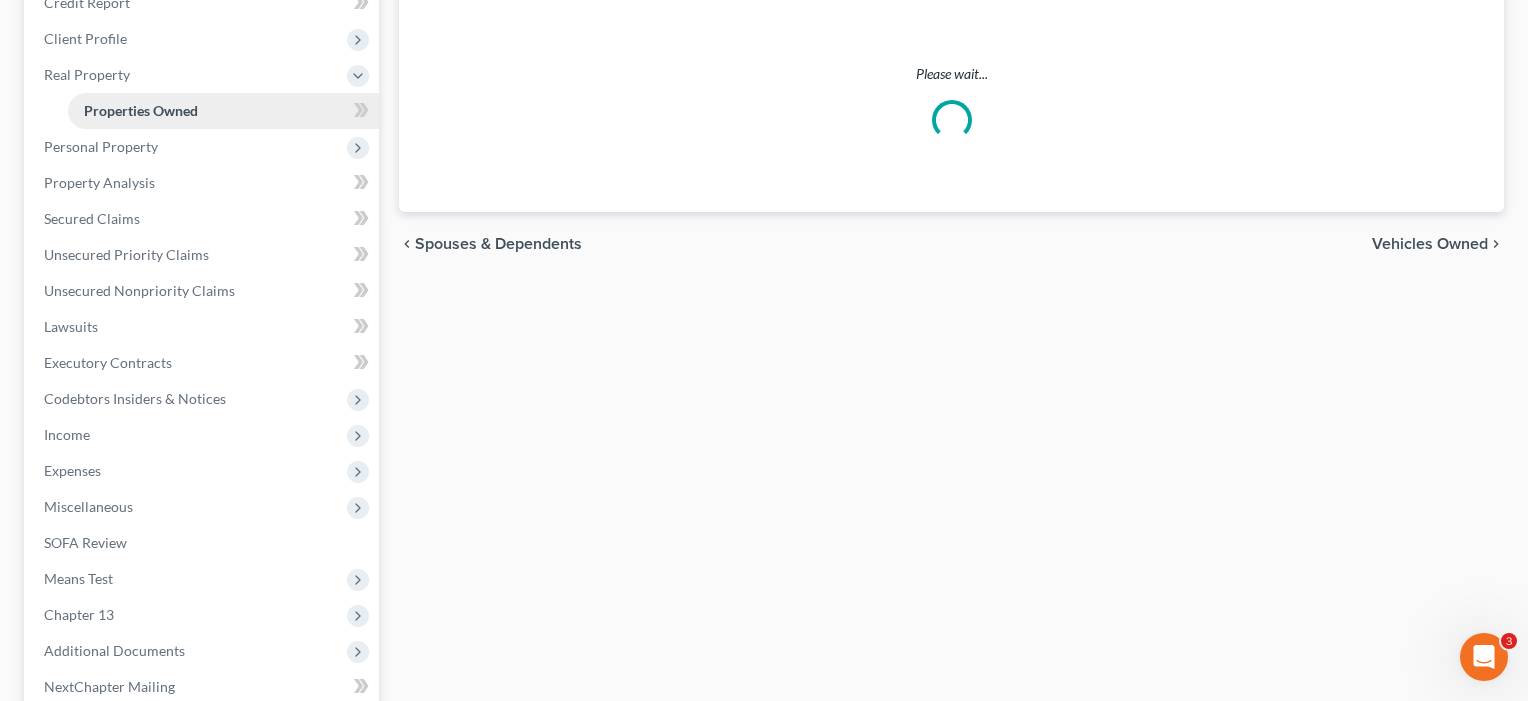 scroll, scrollTop: 296, scrollLeft: 0, axis: vertical 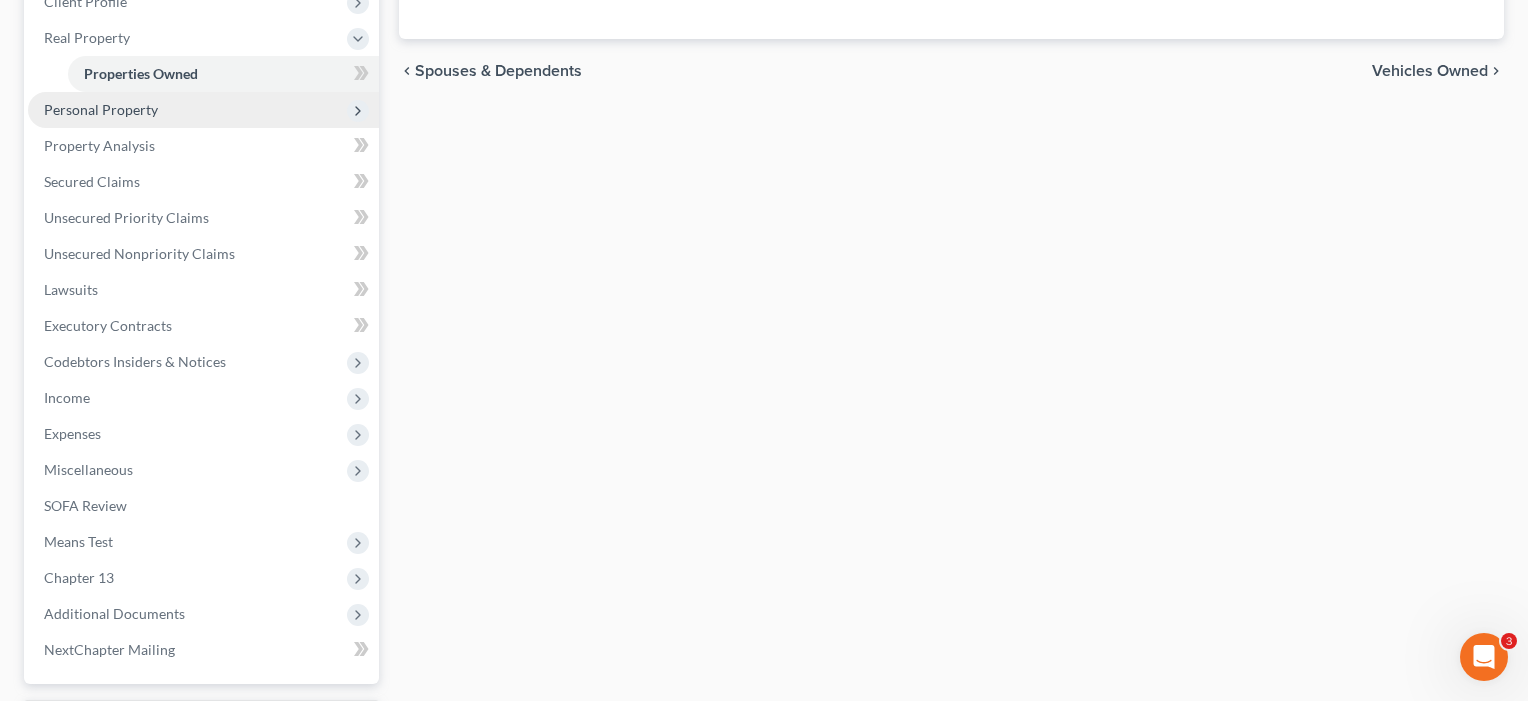 click on "Personal Property" at bounding box center (101, 109) 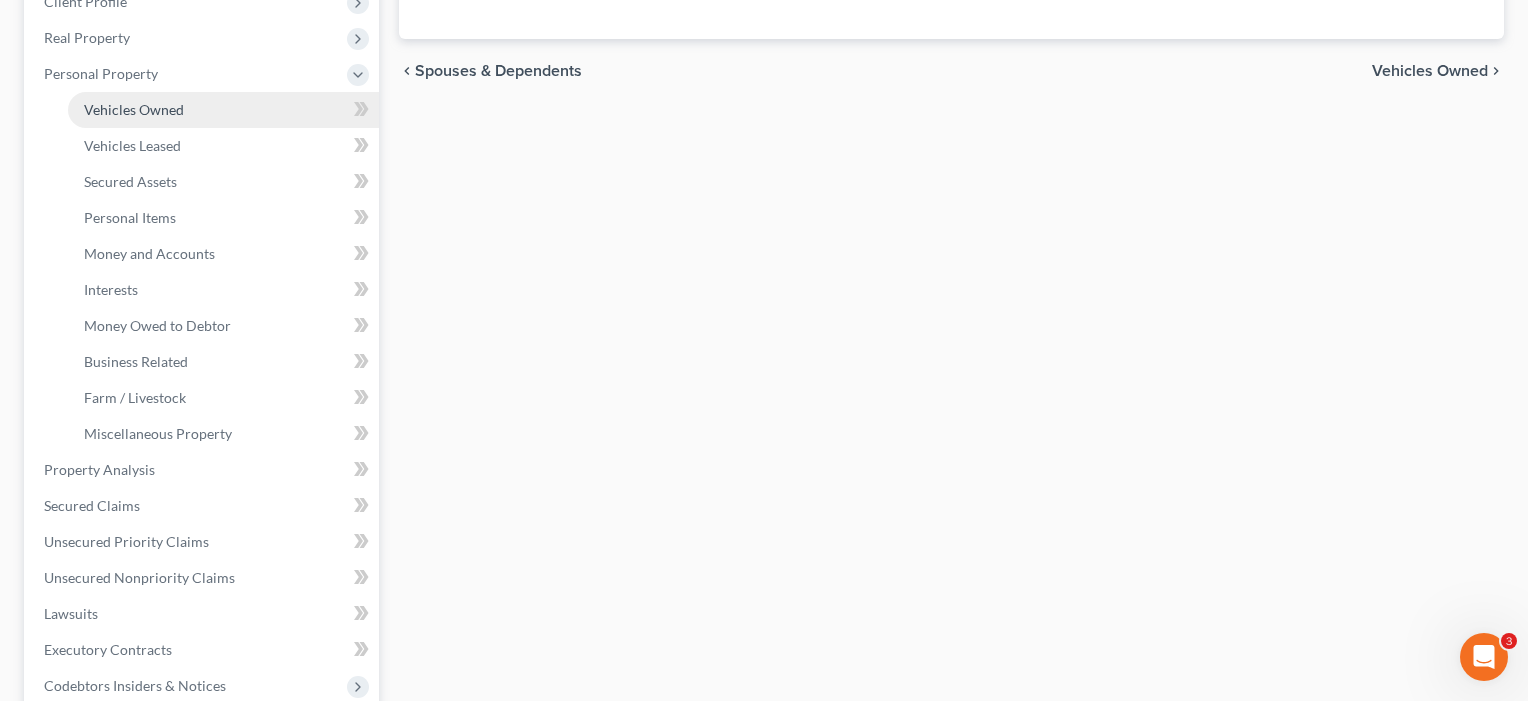 click on "Vehicles Owned" at bounding box center (134, 109) 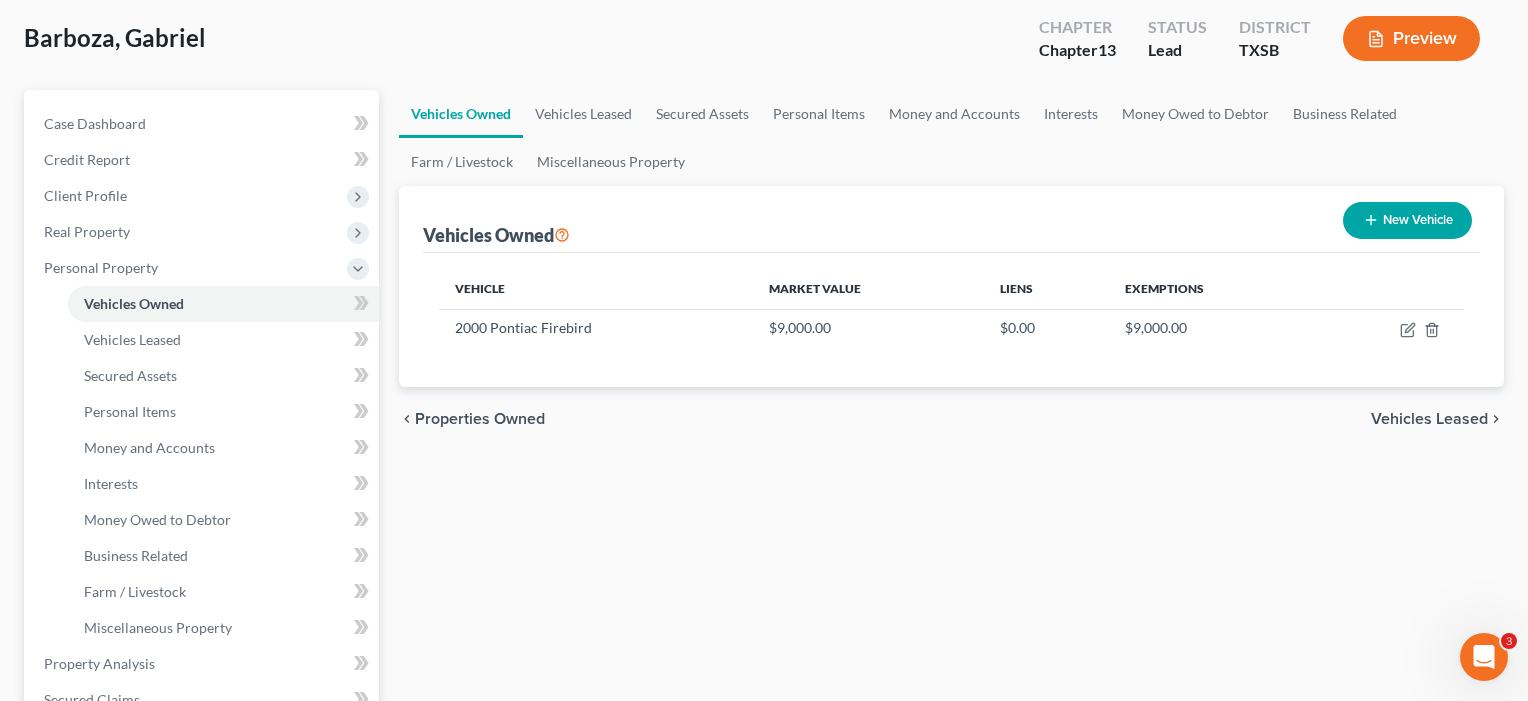scroll, scrollTop: 166, scrollLeft: 0, axis: vertical 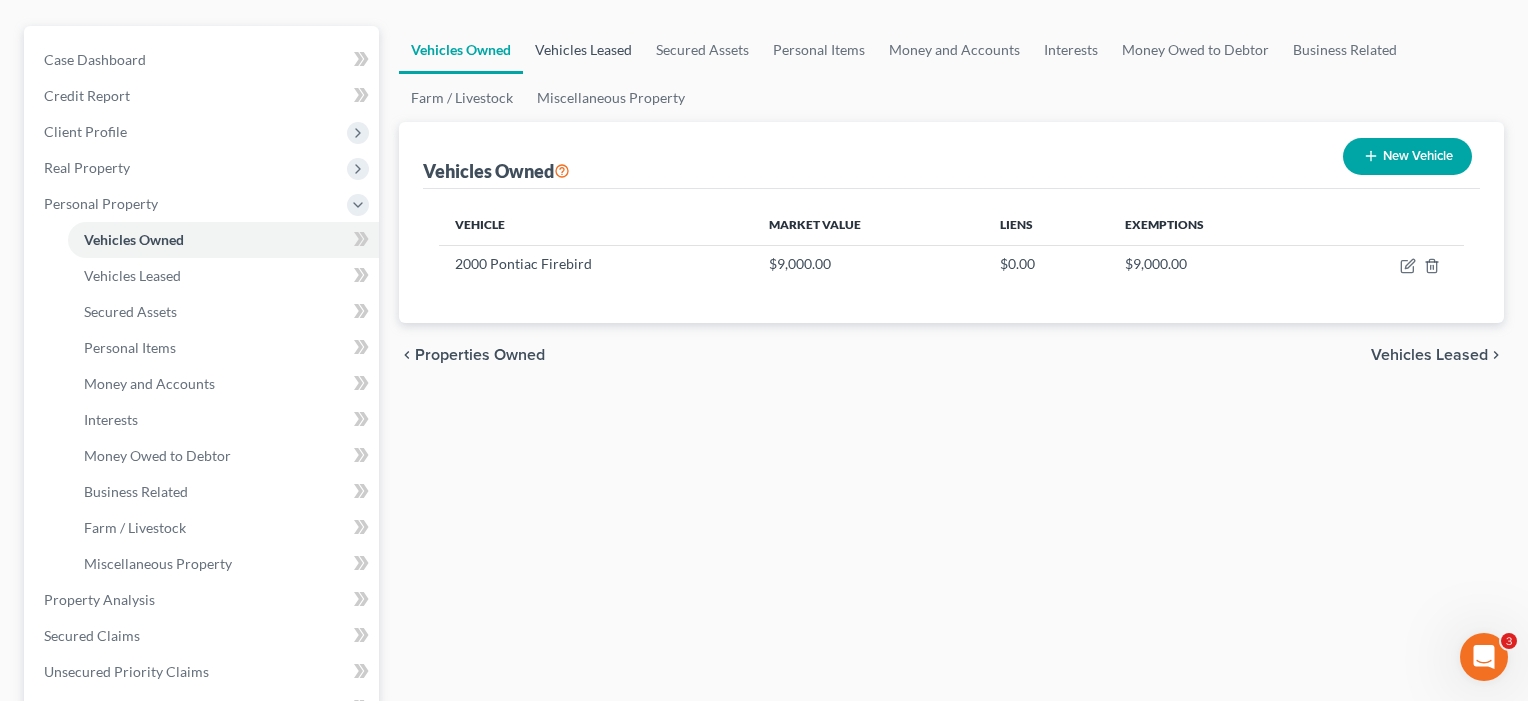 click on "Vehicles Leased" at bounding box center [583, 50] 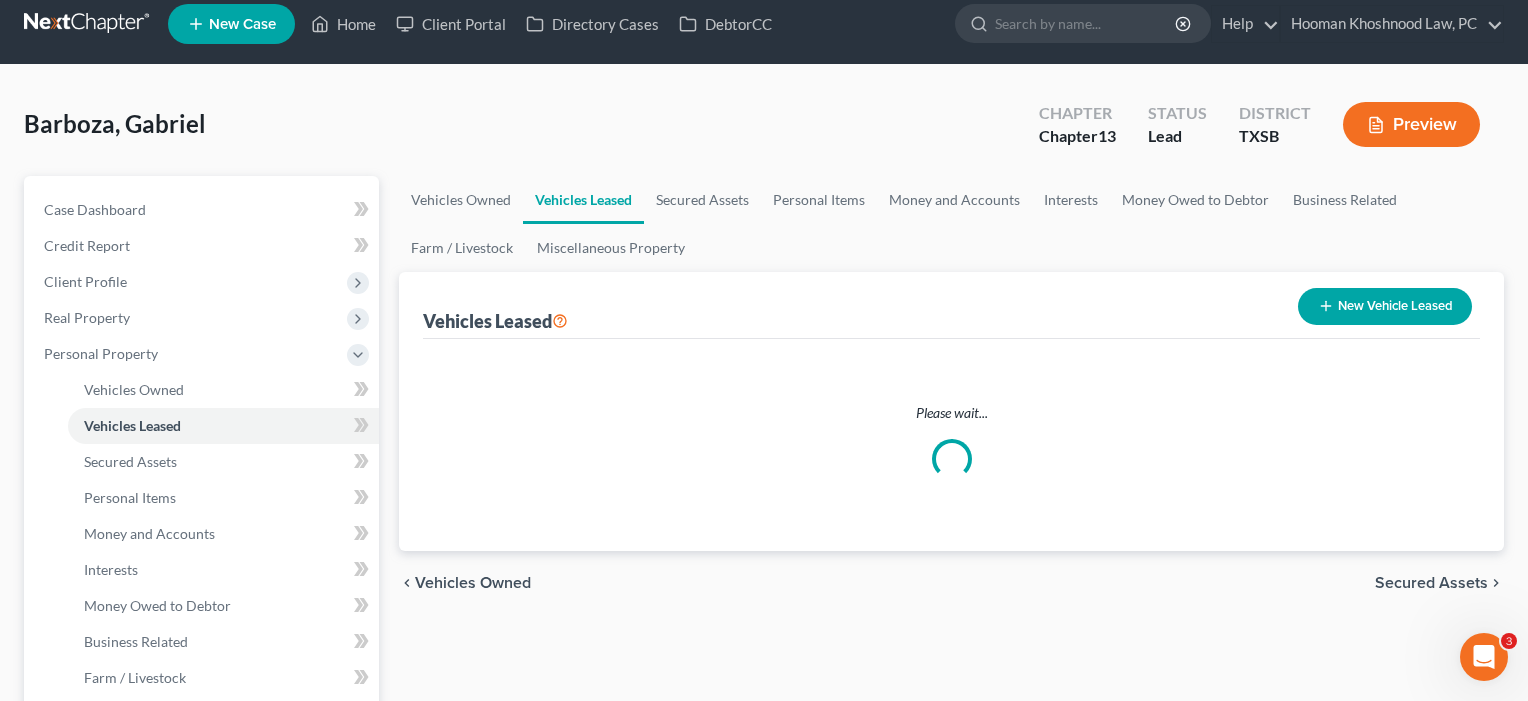 scroll, scrollTop: 0, scrollLeft: 0, axis: both 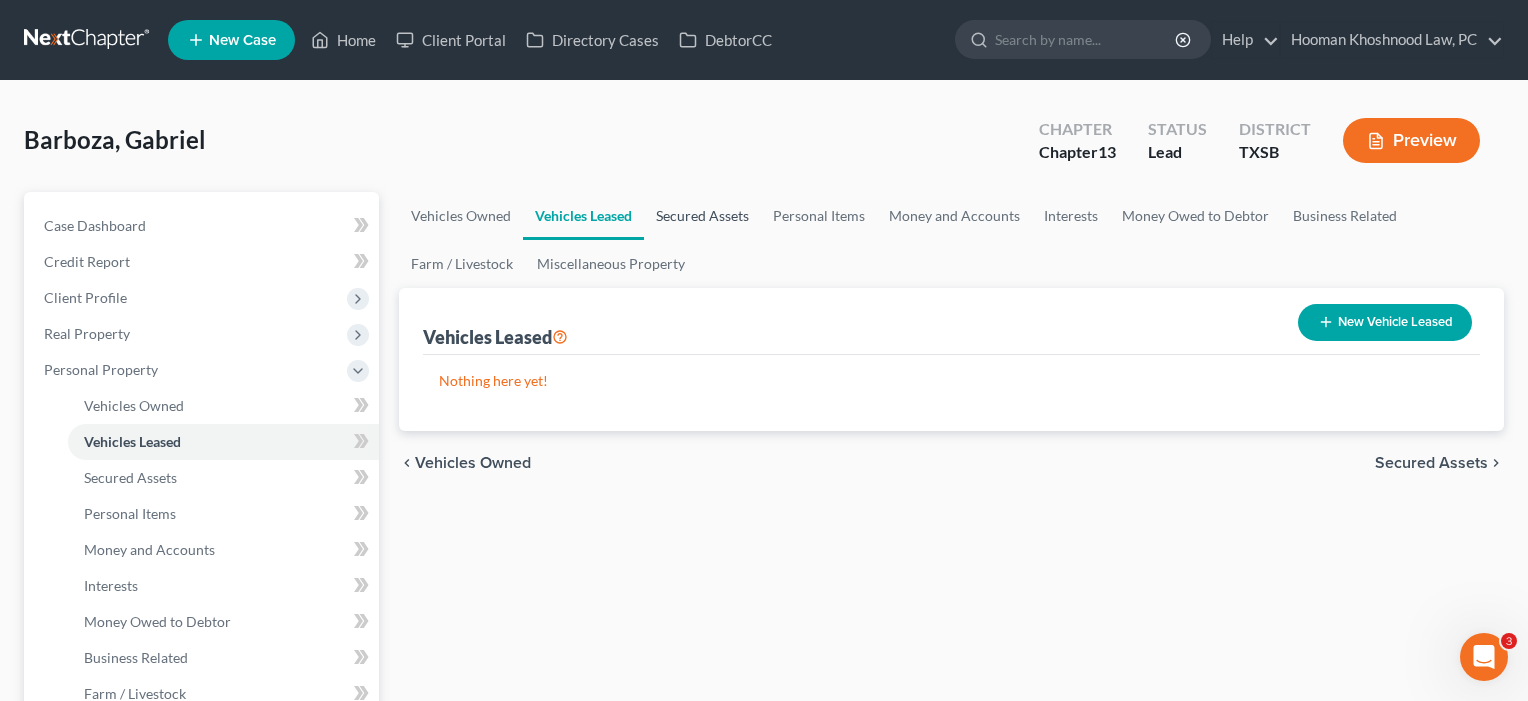 click on "Secured Assets" at bounding box center [702, 216] 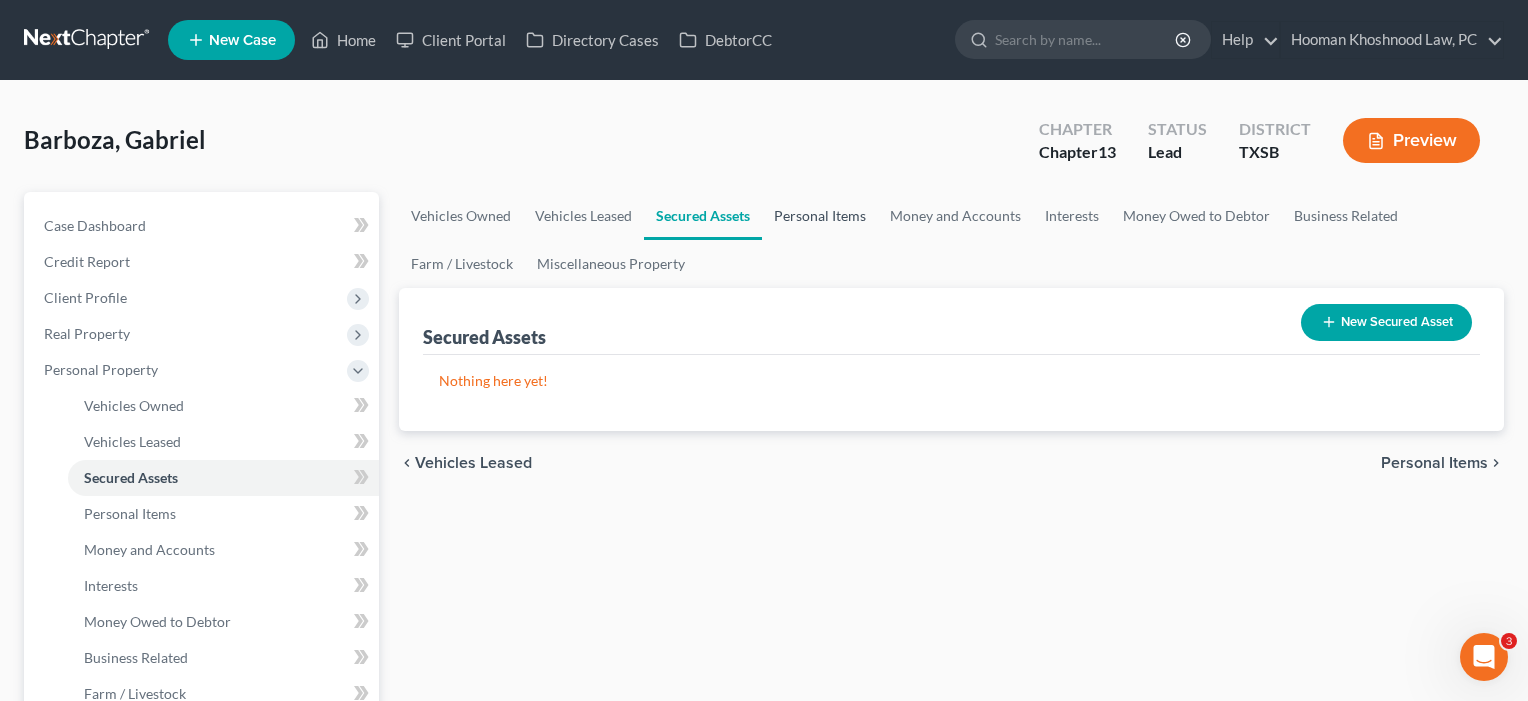click on "Personal Items" at bounding box center (820, 216) 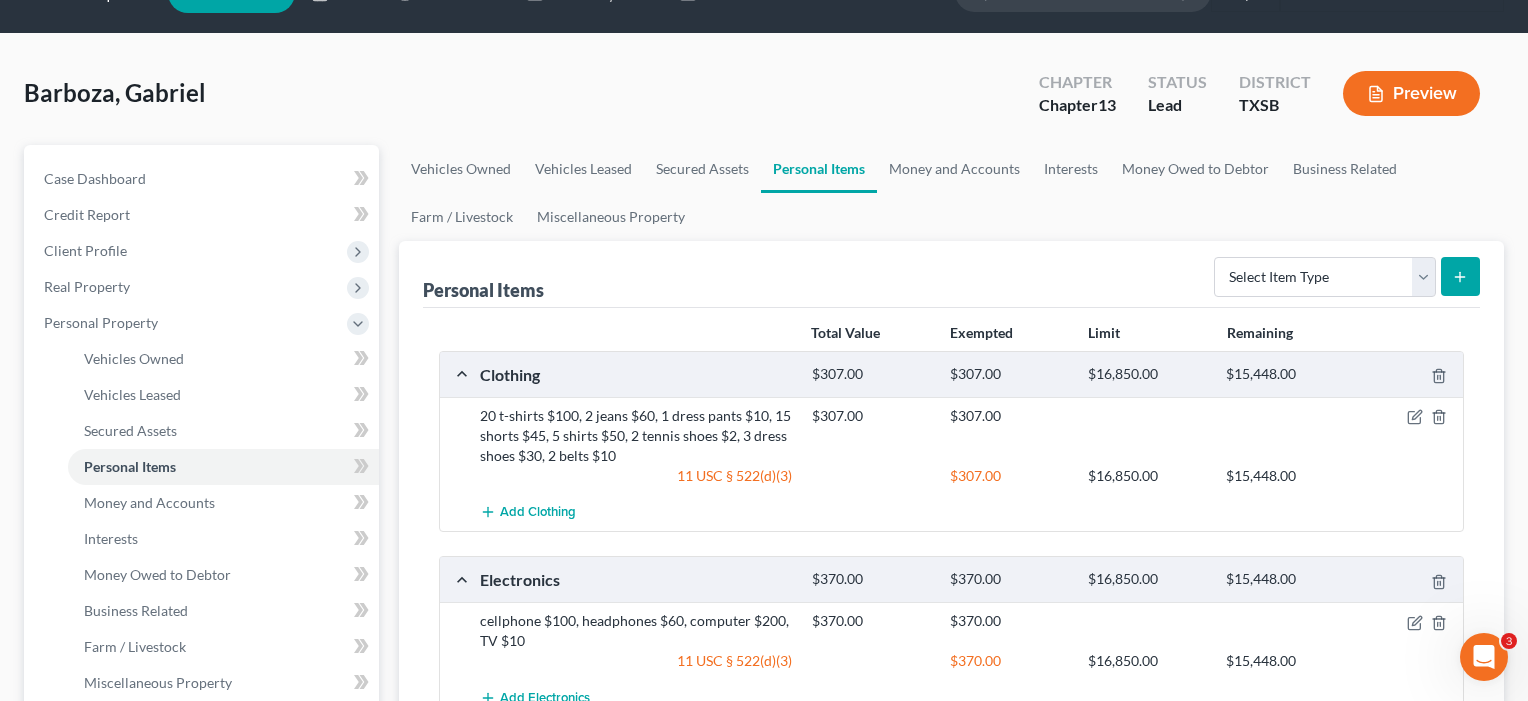 scroll, scrollTop: 23, scrollLeft: 0, axis: vertical 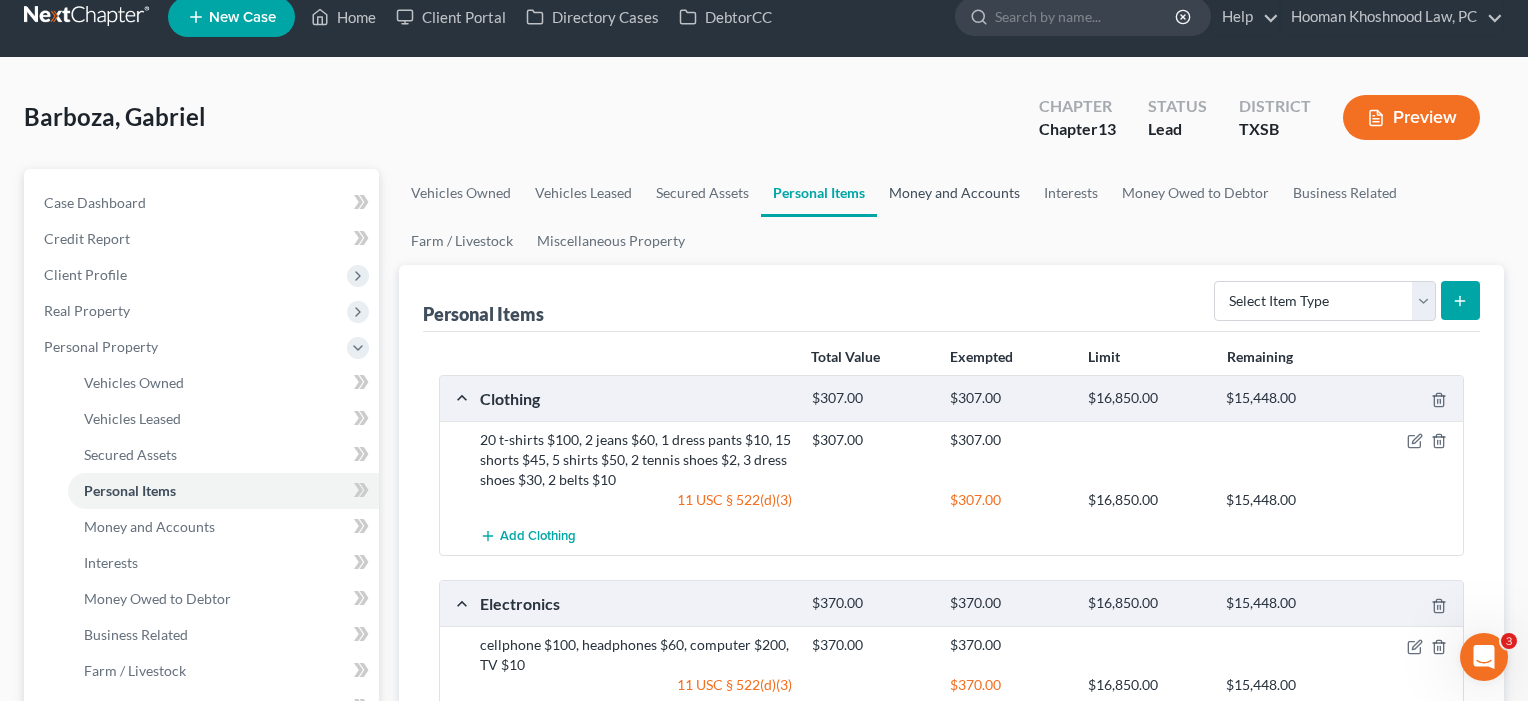 click on "Money and Accounts" at bounding box center (954, 193) 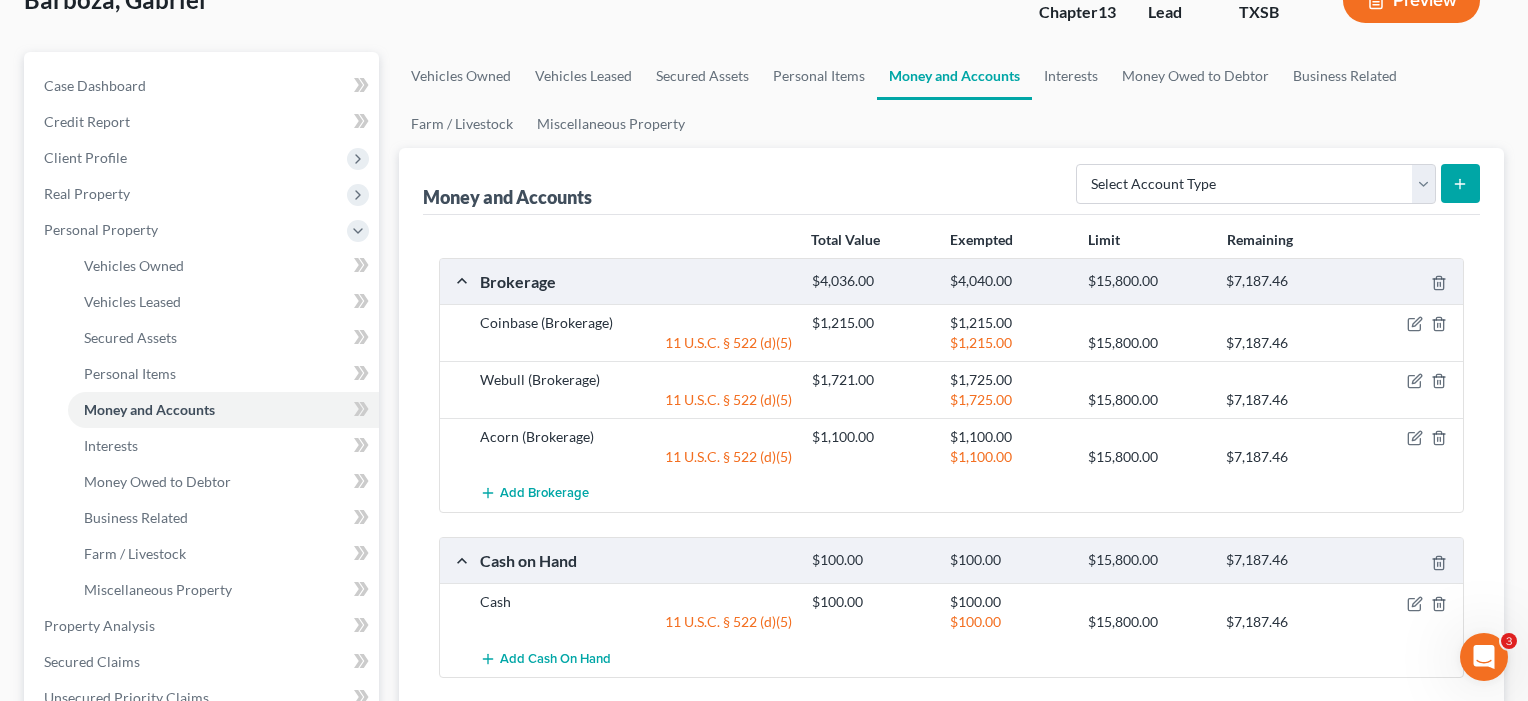 scroll, scrollTop: 128, scrollLeft: 0, axis: vertical 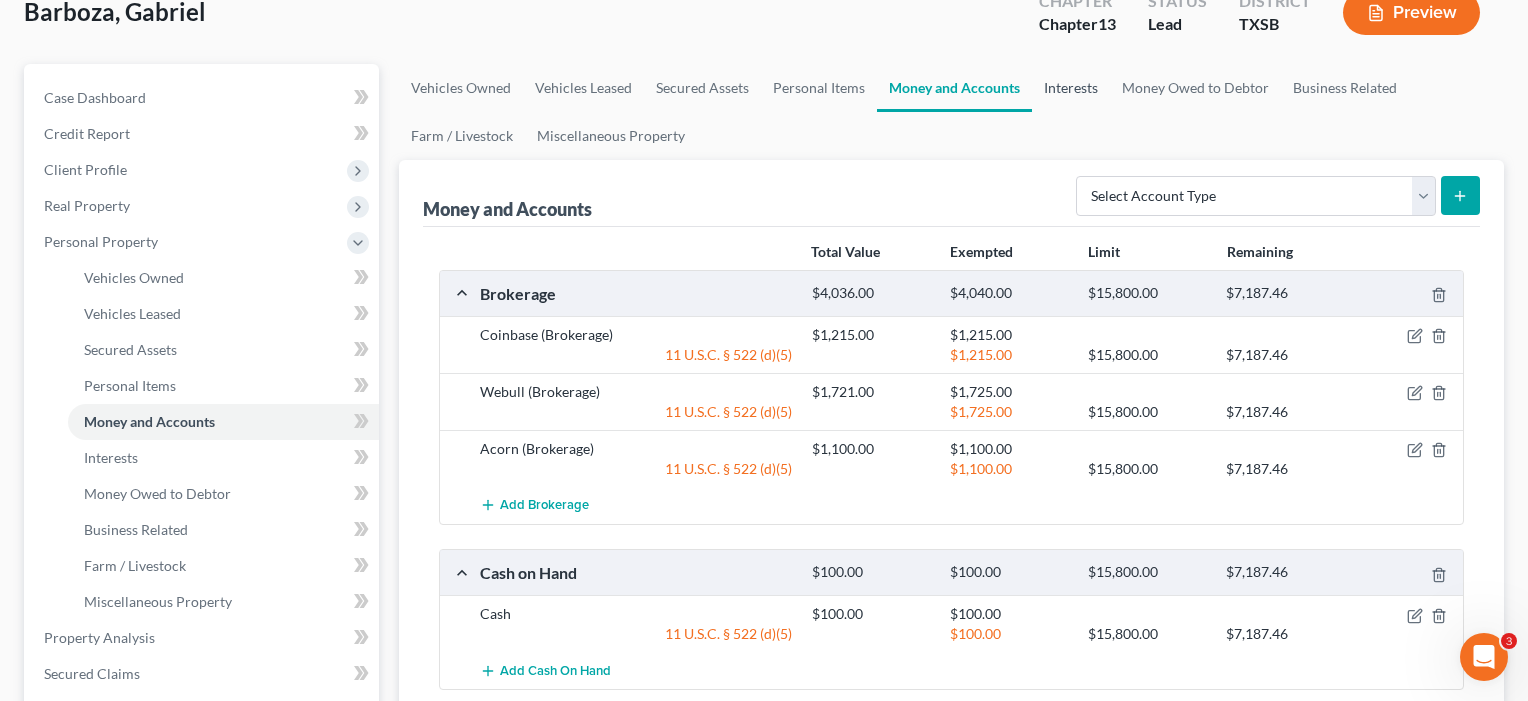 click on "Interests" at bounding box center (1071, 88) 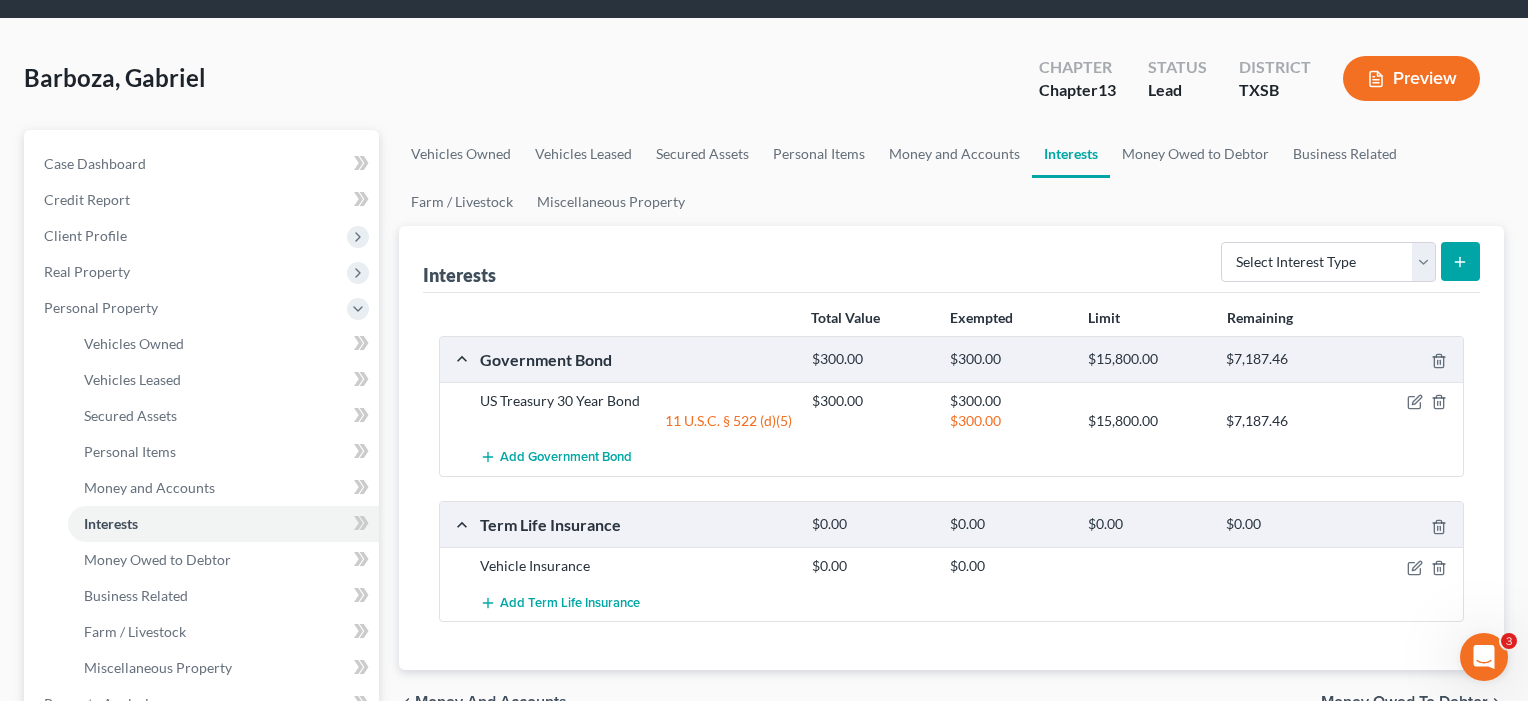 scroll, scrollTop: 65, scrollLeft: 0, axis: vertical 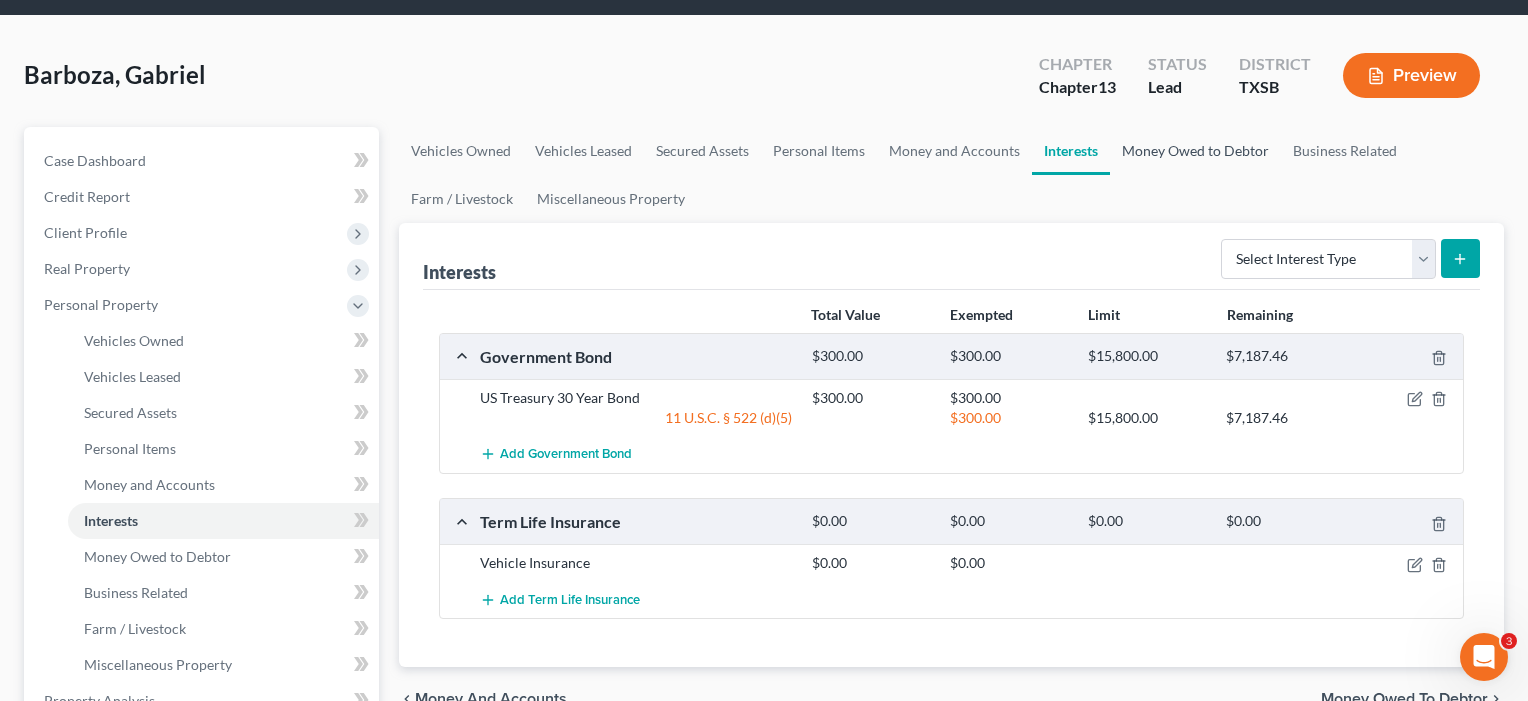 click on "Money Owed to Debtor" at bounding box center [1195, 151] 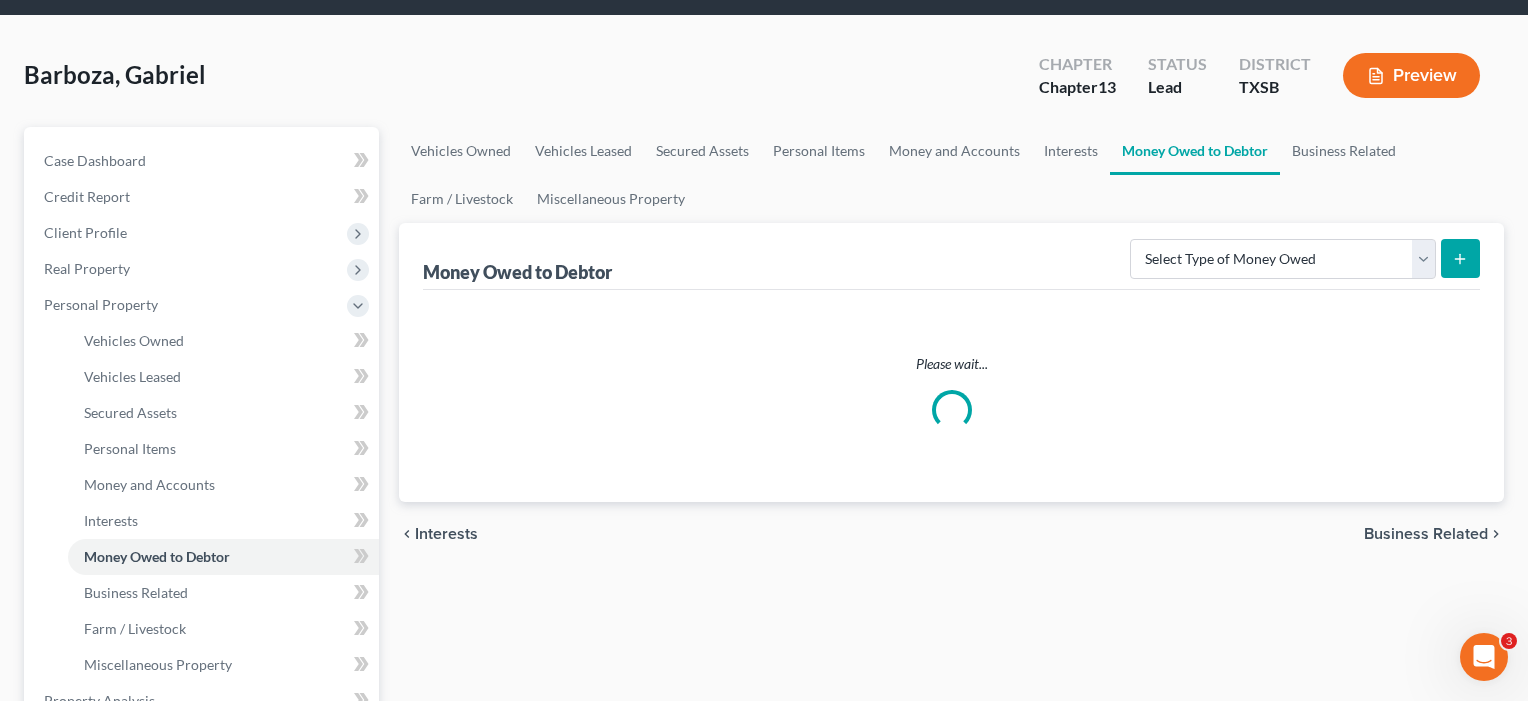 scroll 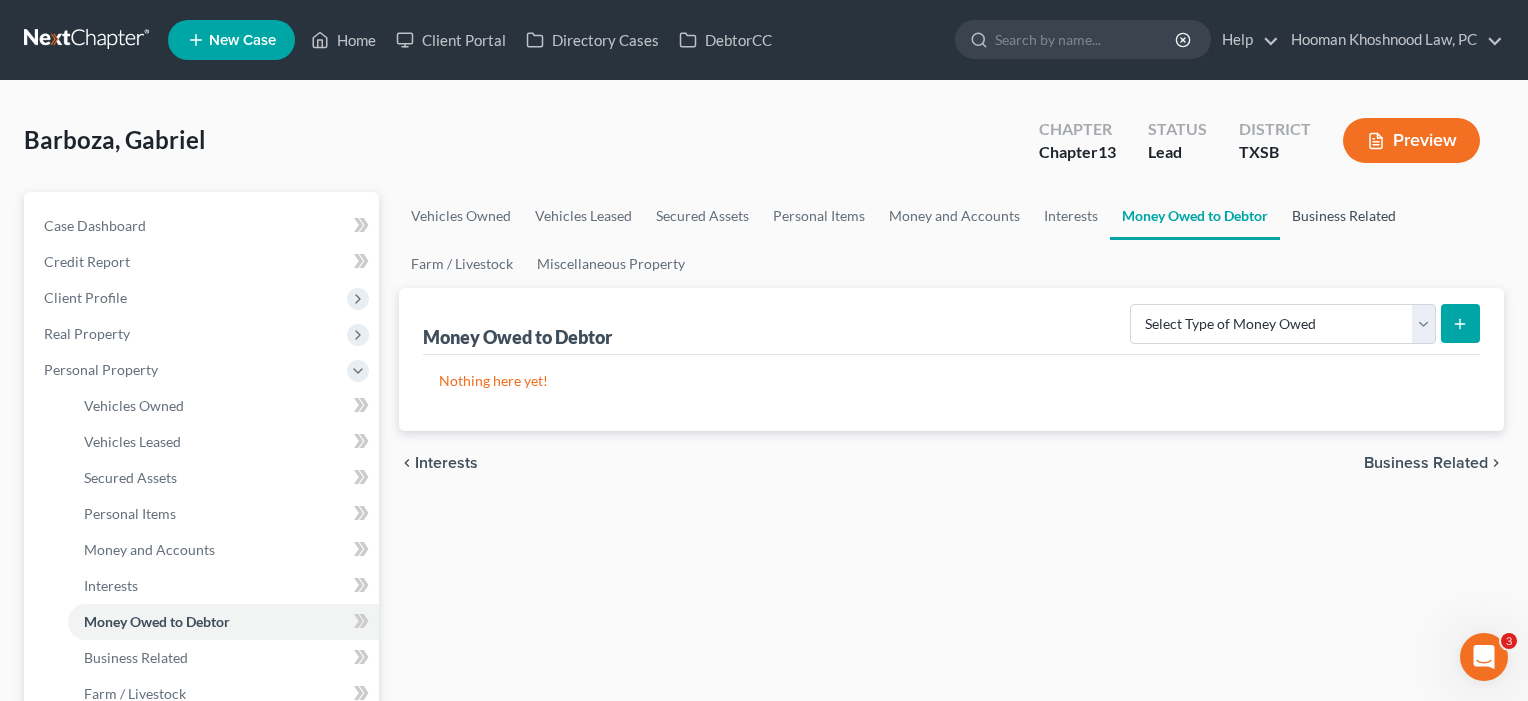 click on "Business Related" at bounding box center [1344, 216] 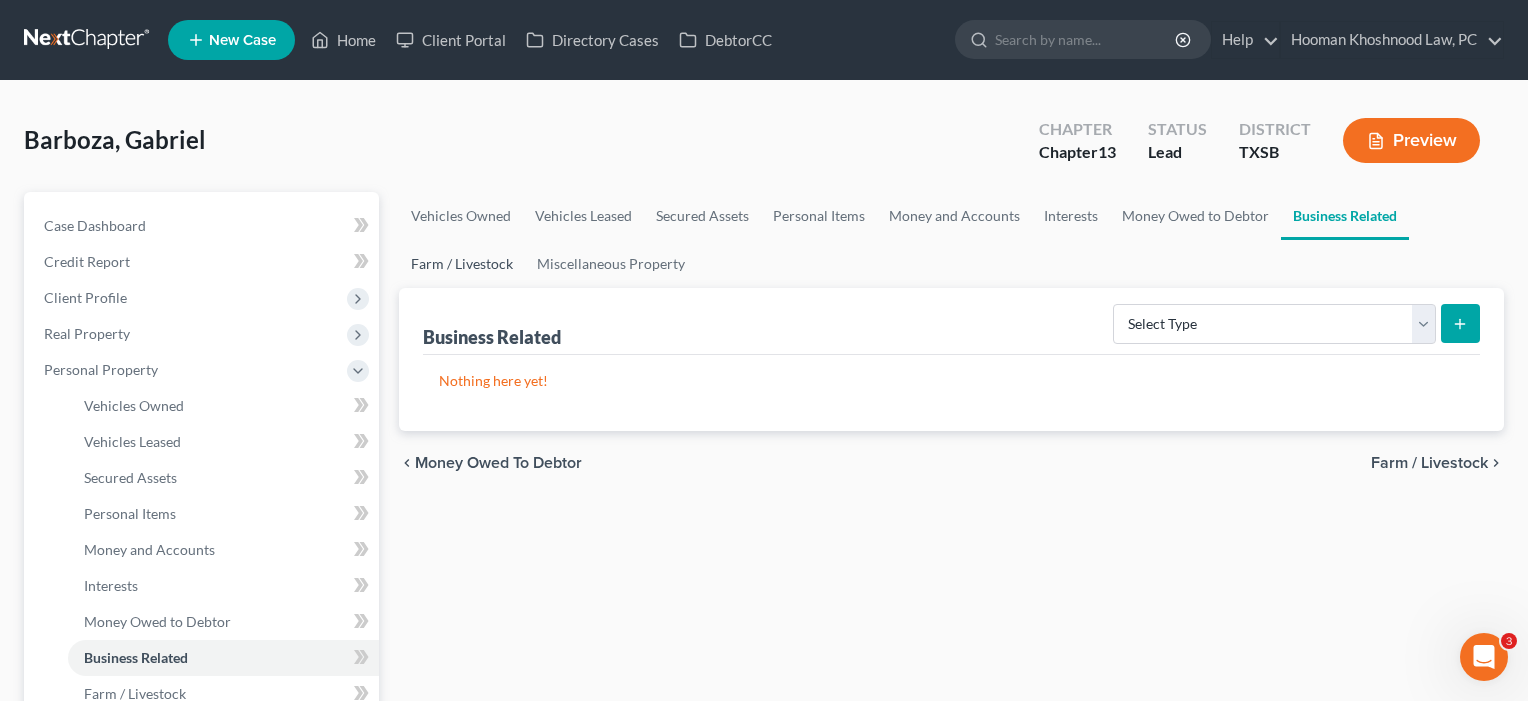 click on "Farm / Livestock" at bounding box center [462, 264] 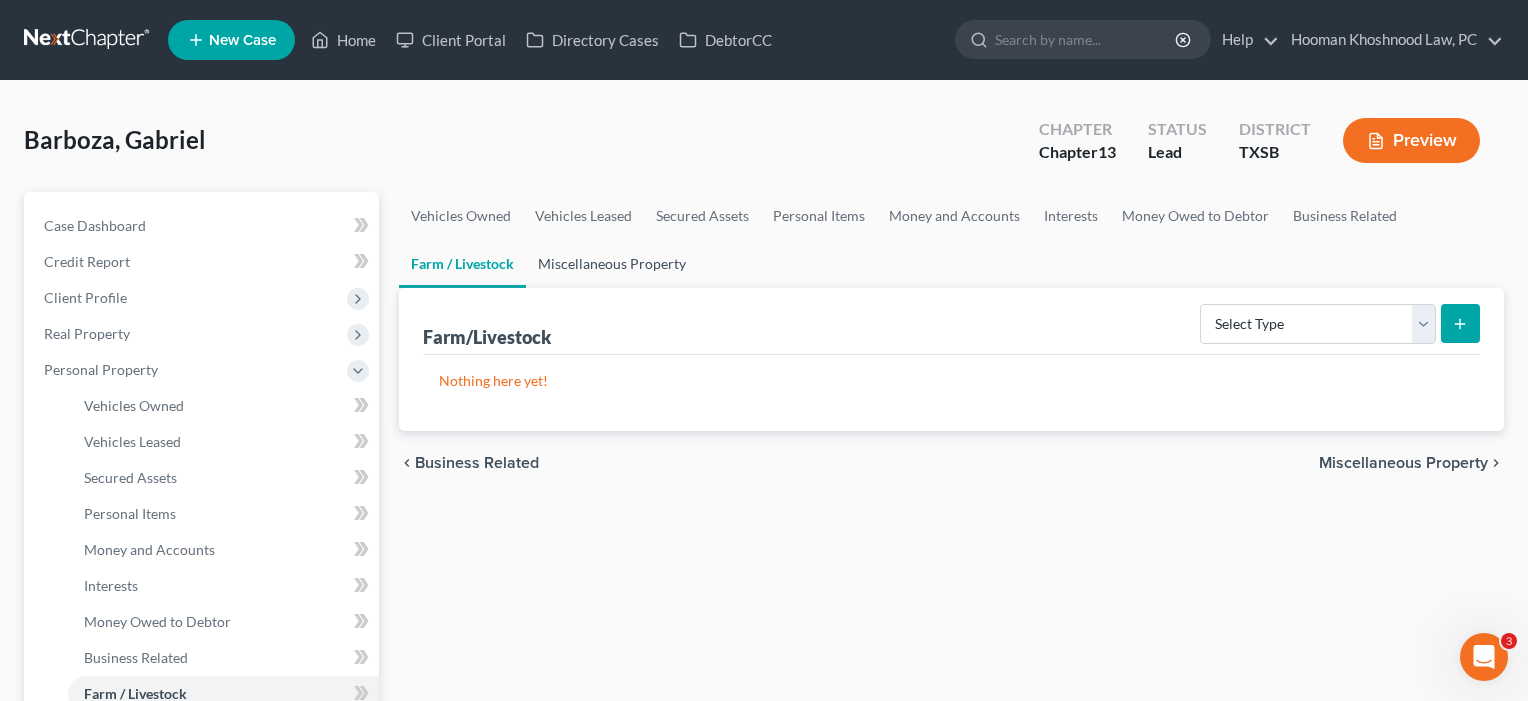 click on "Miscellaneous Property" at bounding box center (612, 264) 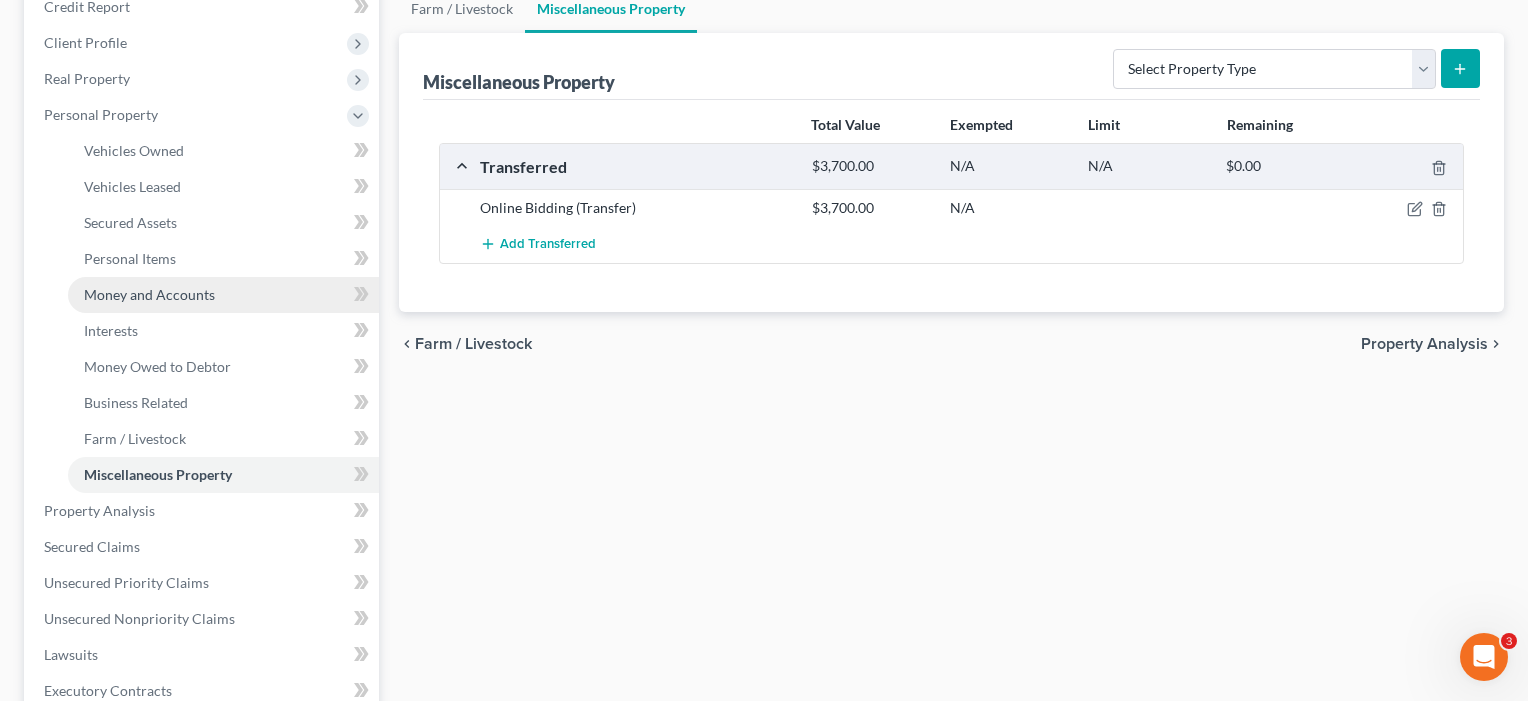 scroll, scrollTop: 253, scrollLeft: 0, axis: vertical 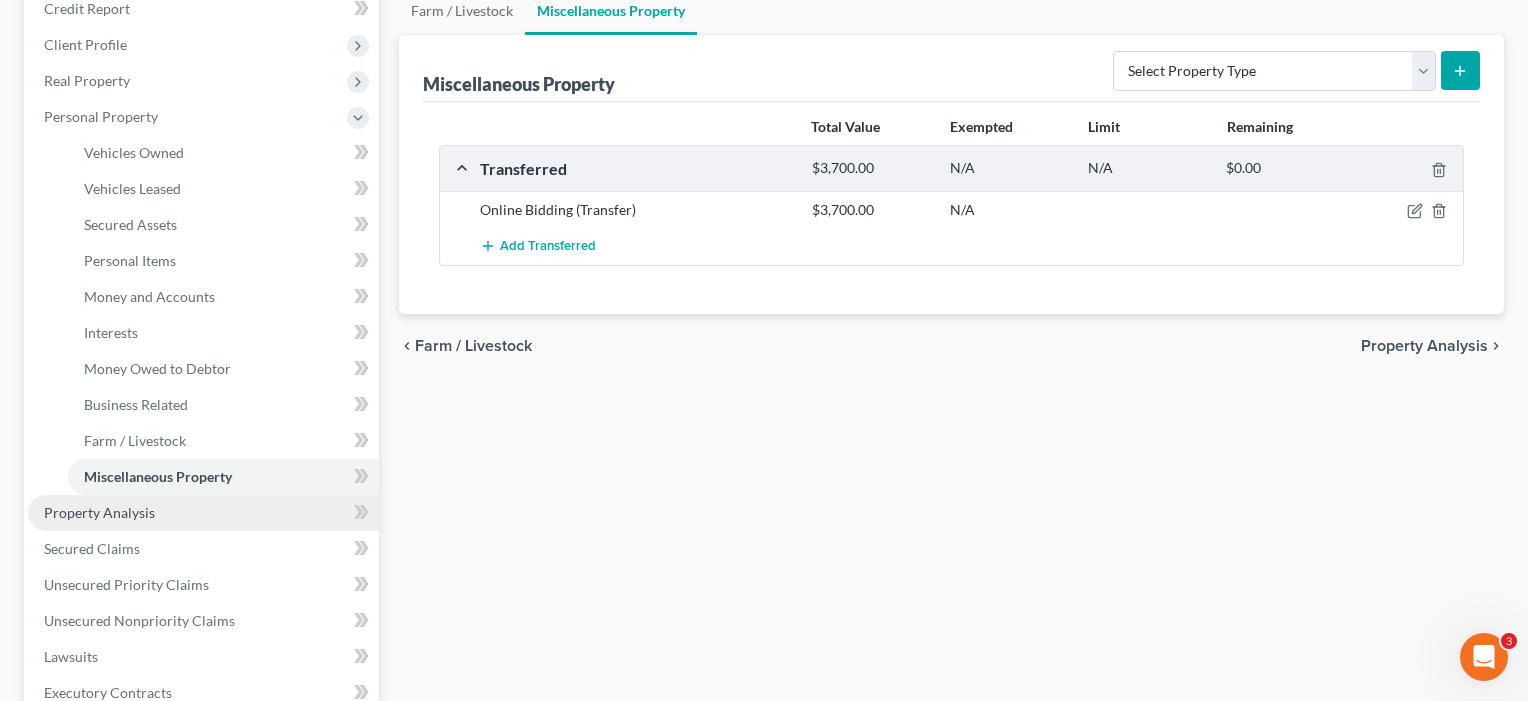 click on "Property Analysis" at bounding box center [99, 512] 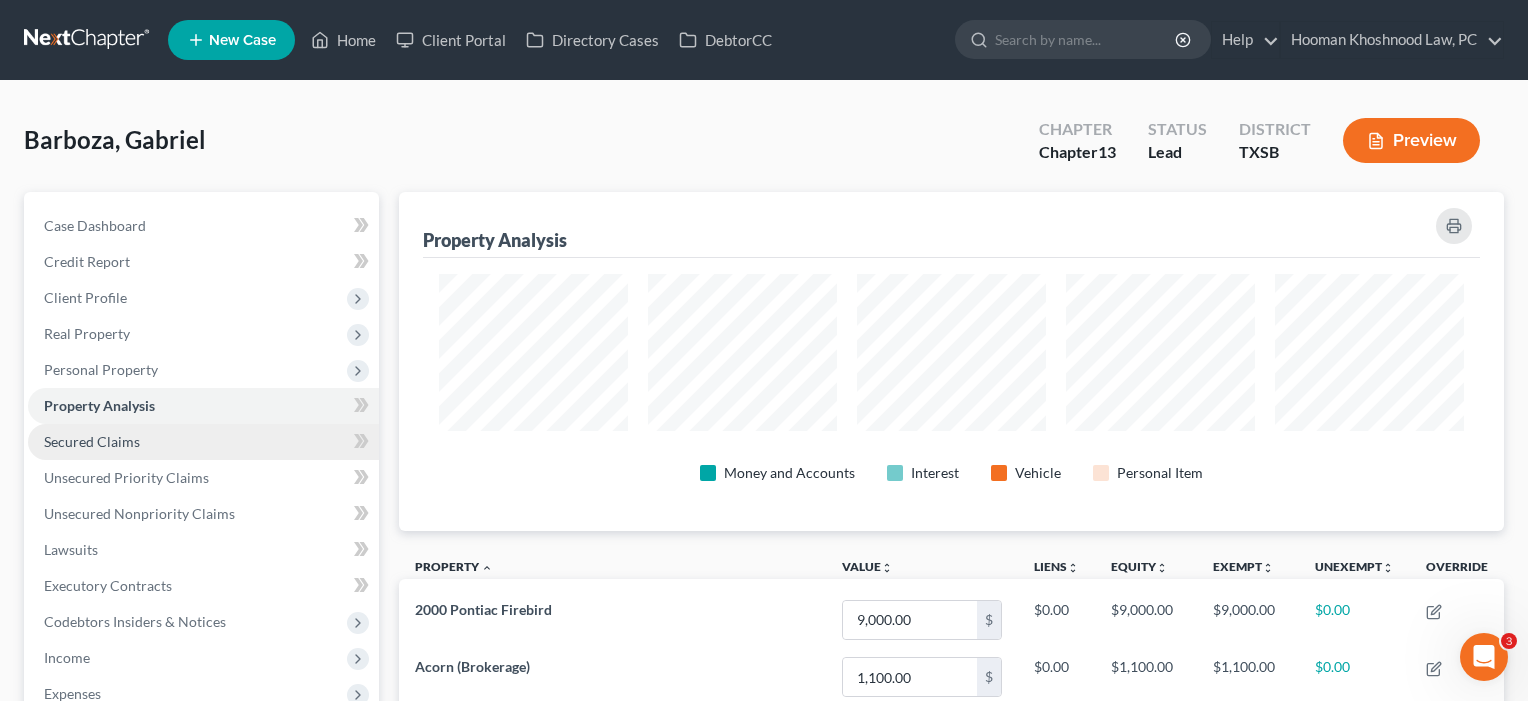 click on "Secured Claims" at bounding box center (203, 442) 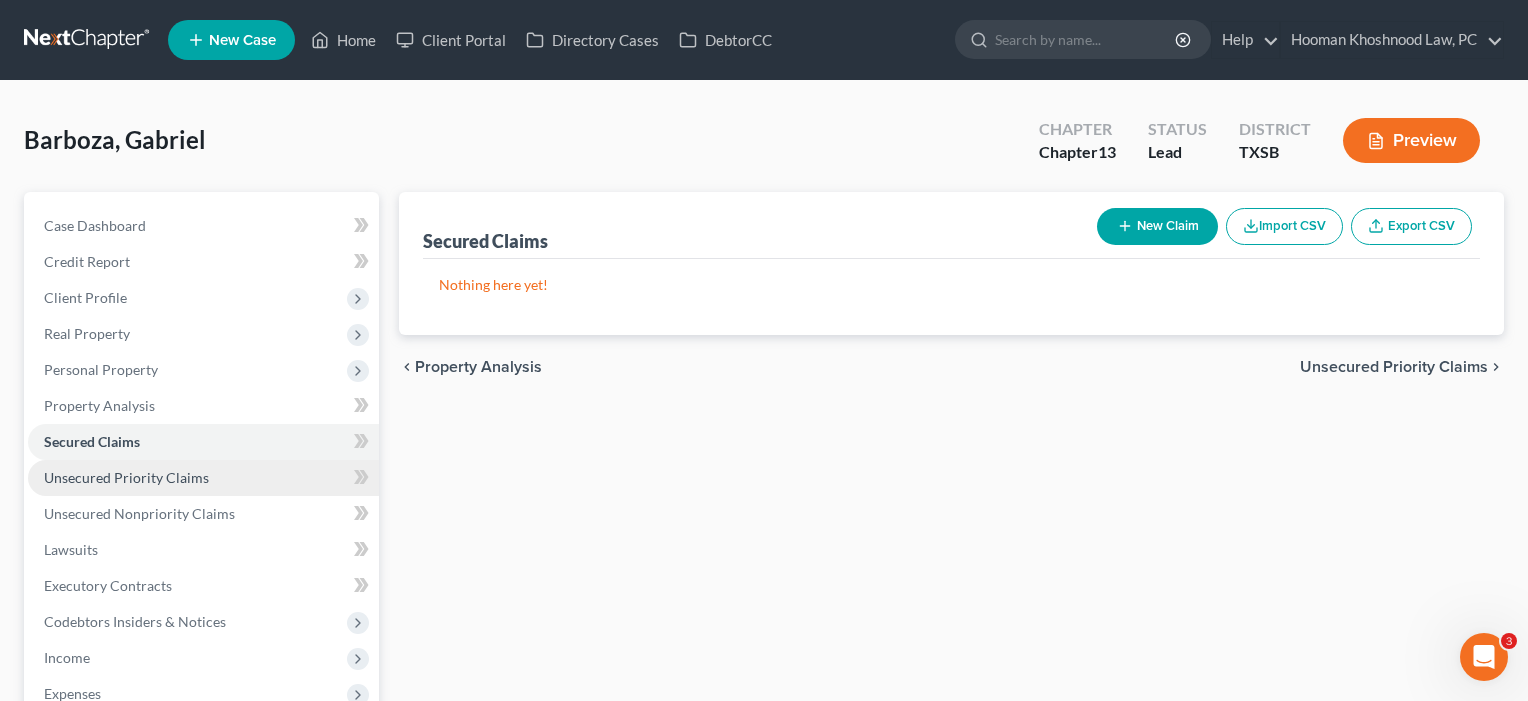 click on "Unsecured Priority Claims" at bounding box center [126, 477] 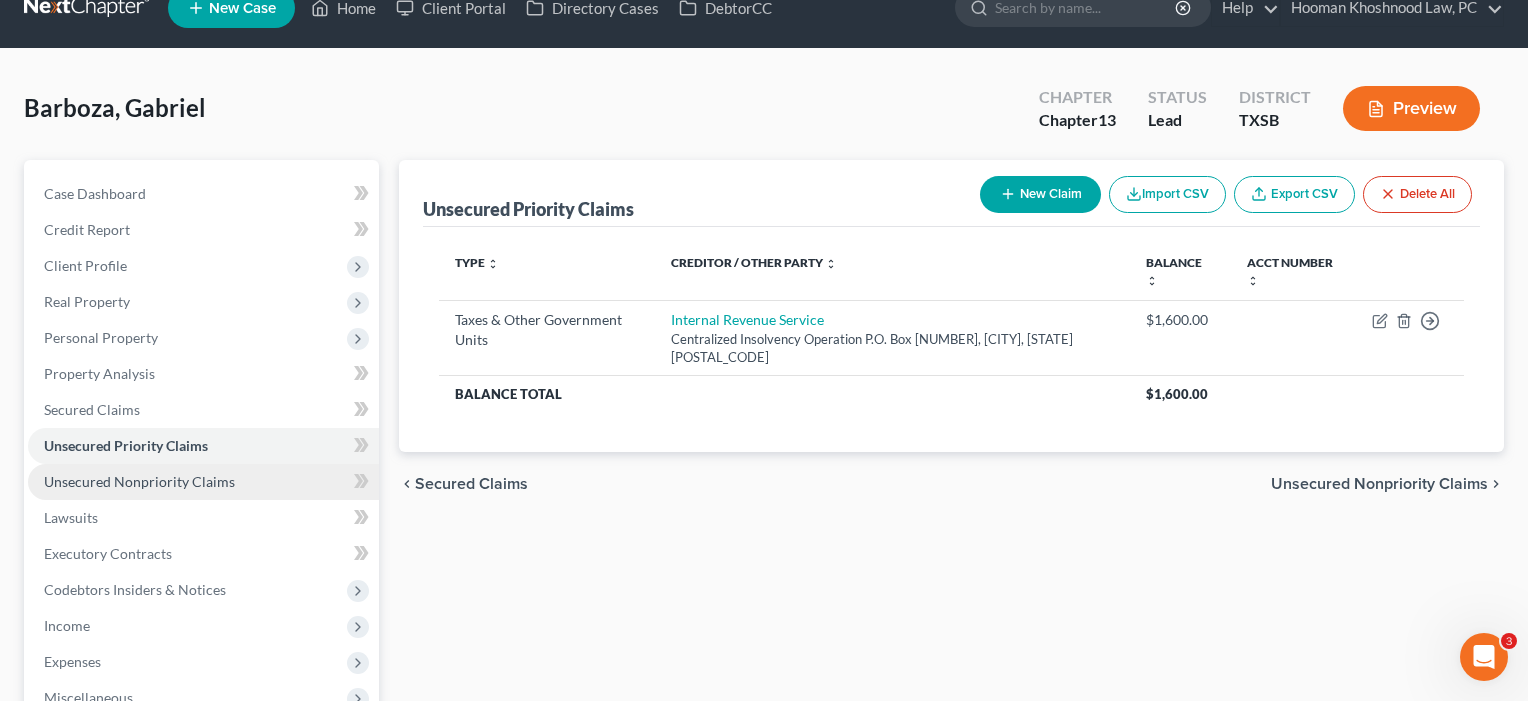 click on "Unsecured Nonpriority Claims" at bounding box center (203, 482) 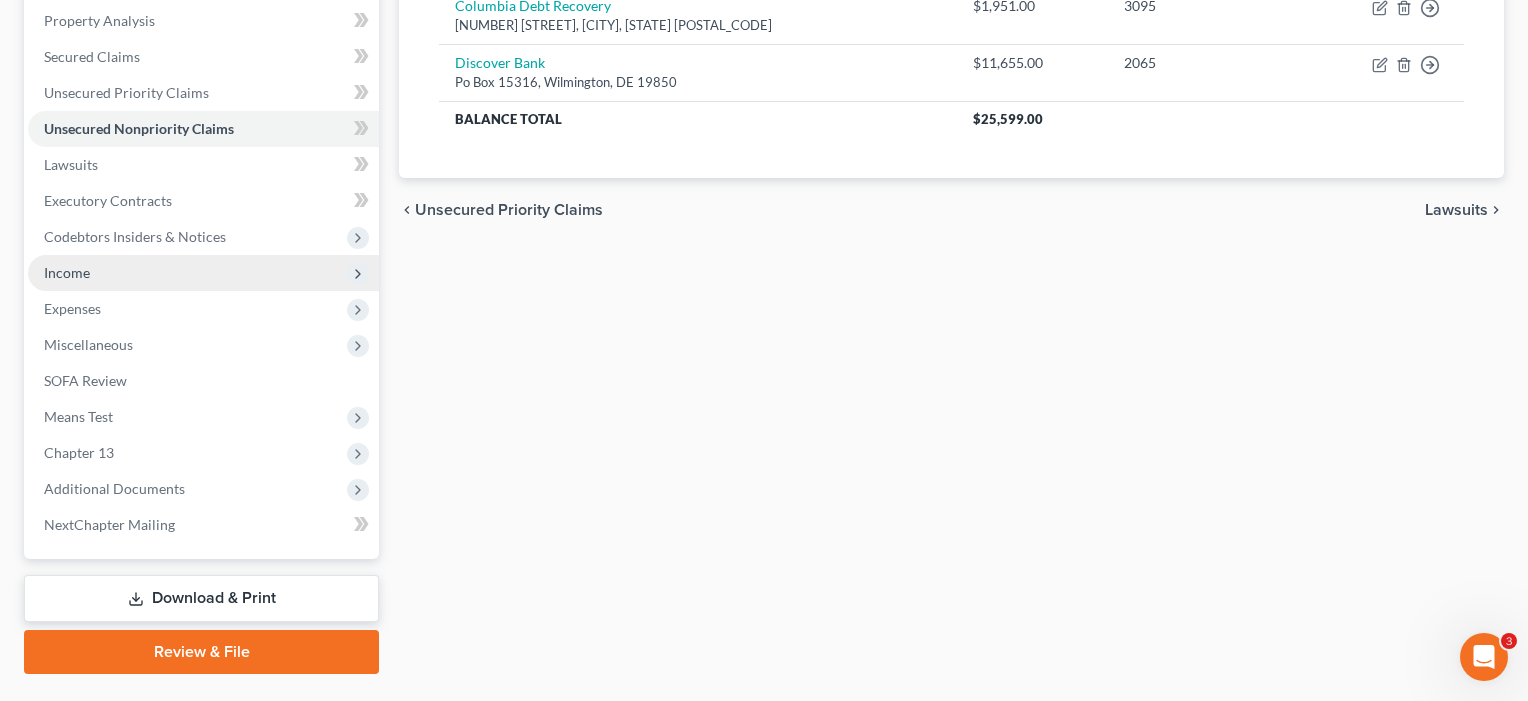 click on "Income" at bounding box center (67, 272) 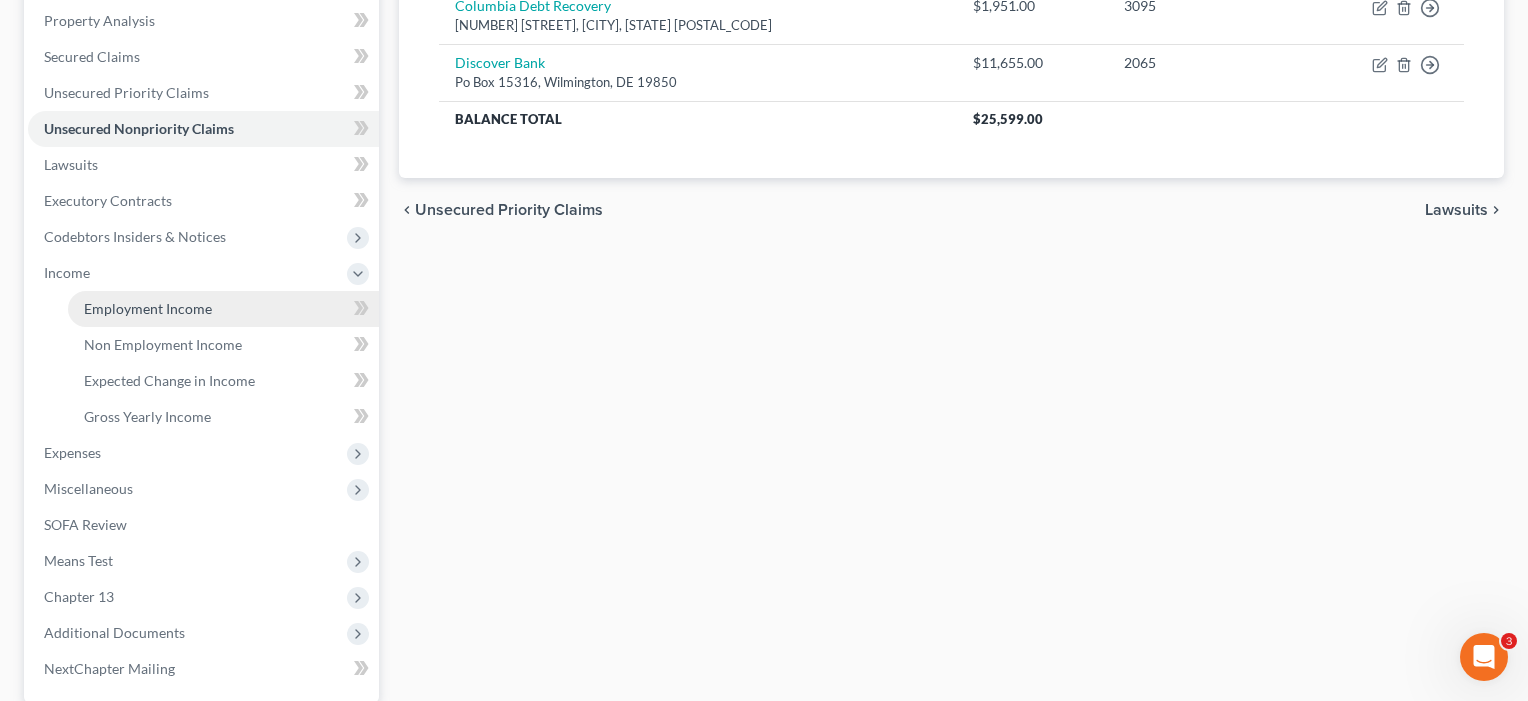 click on "Employment Income" at bounding box center (148, 308) 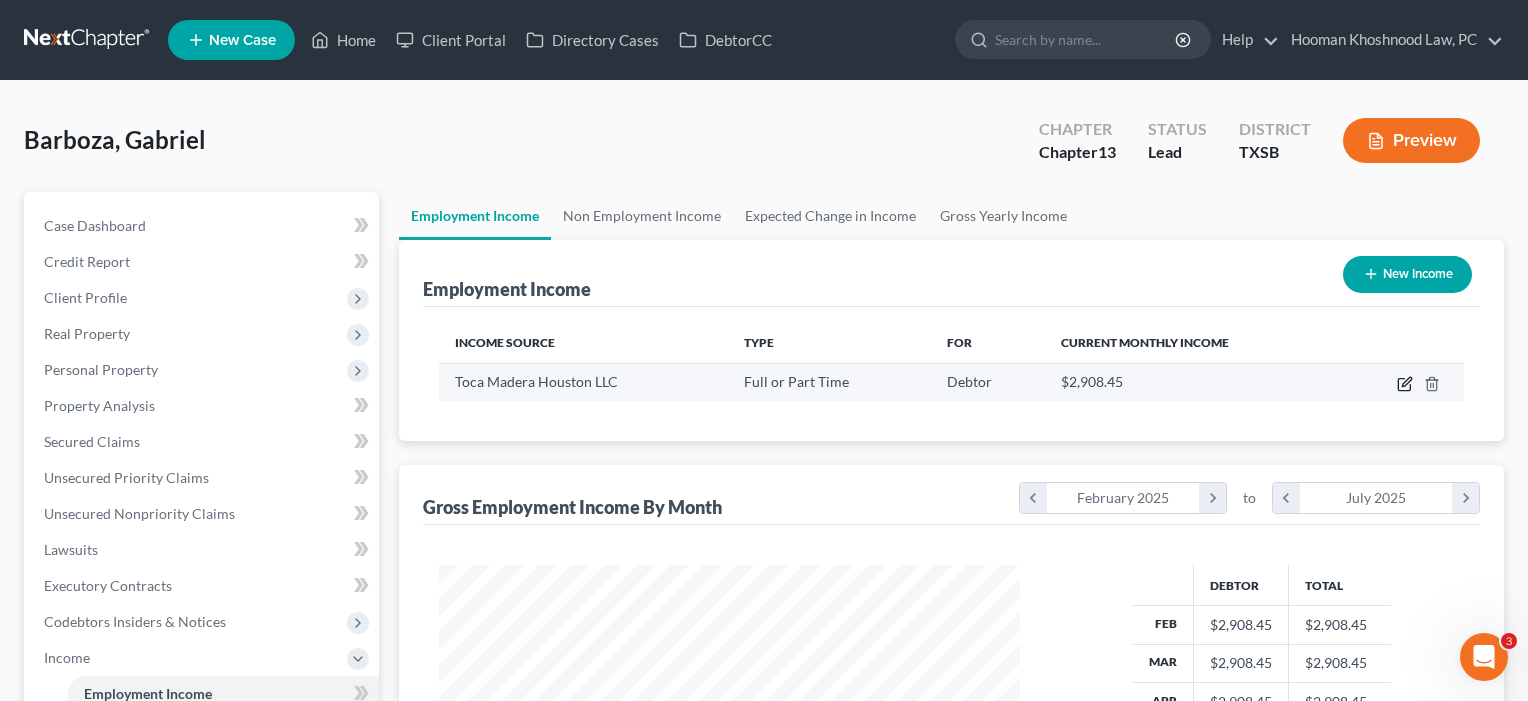 click 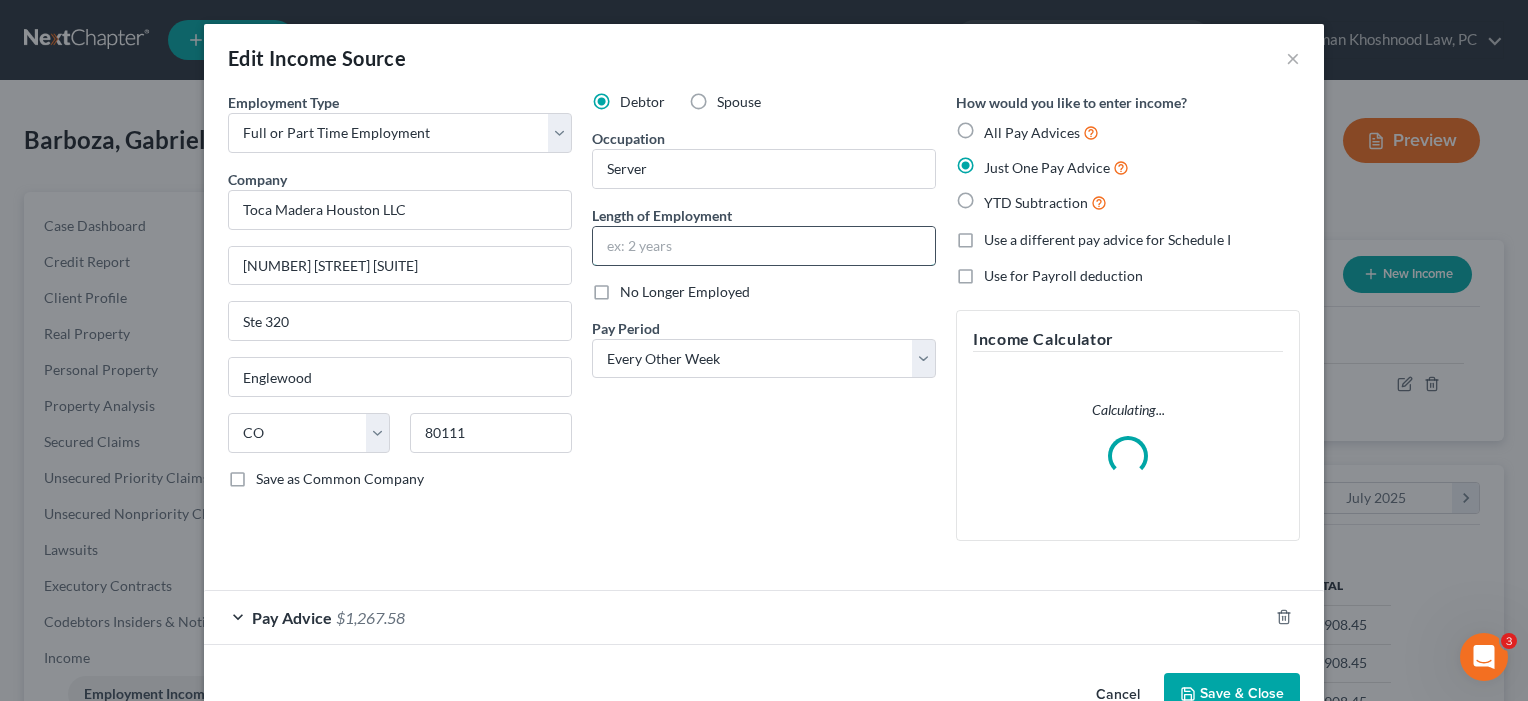click at bounding box center [764, 246] 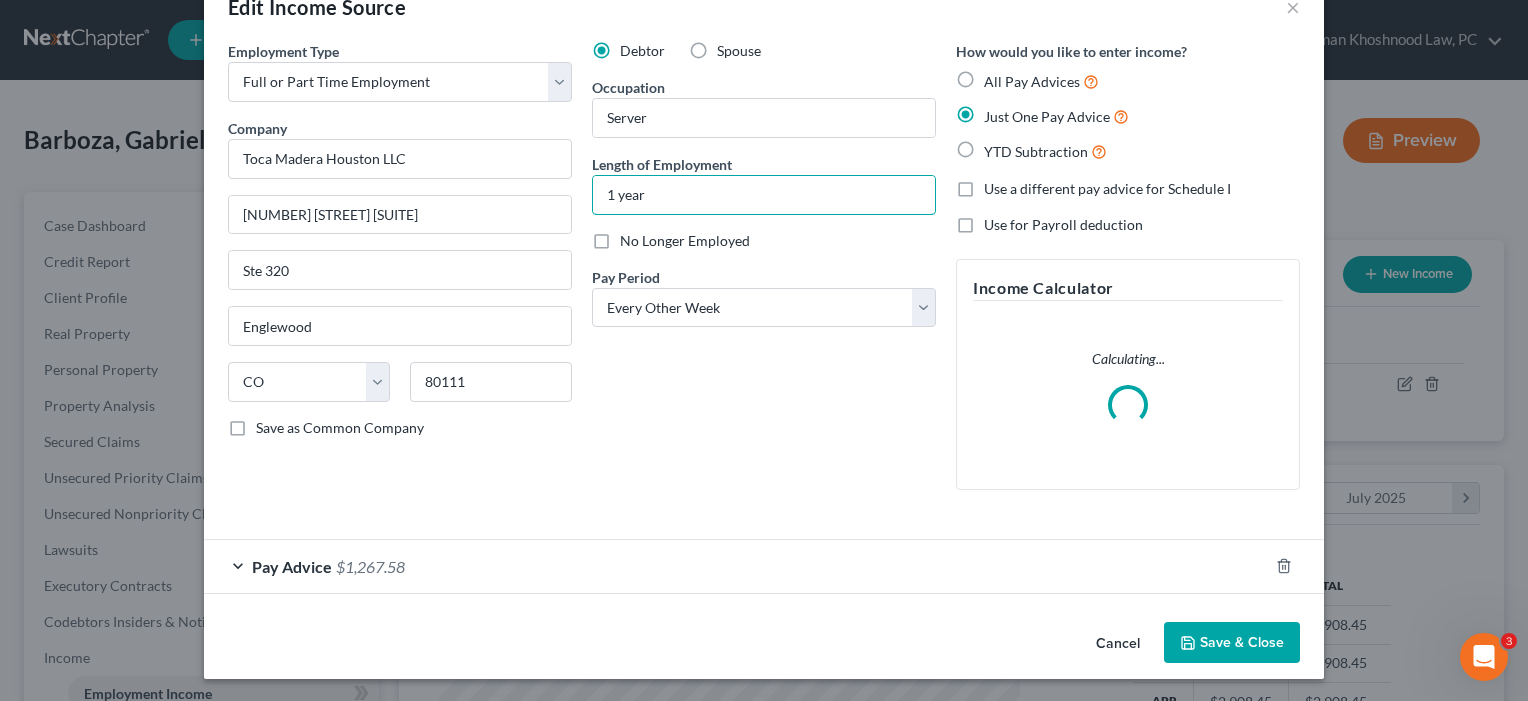 type on "1 year" 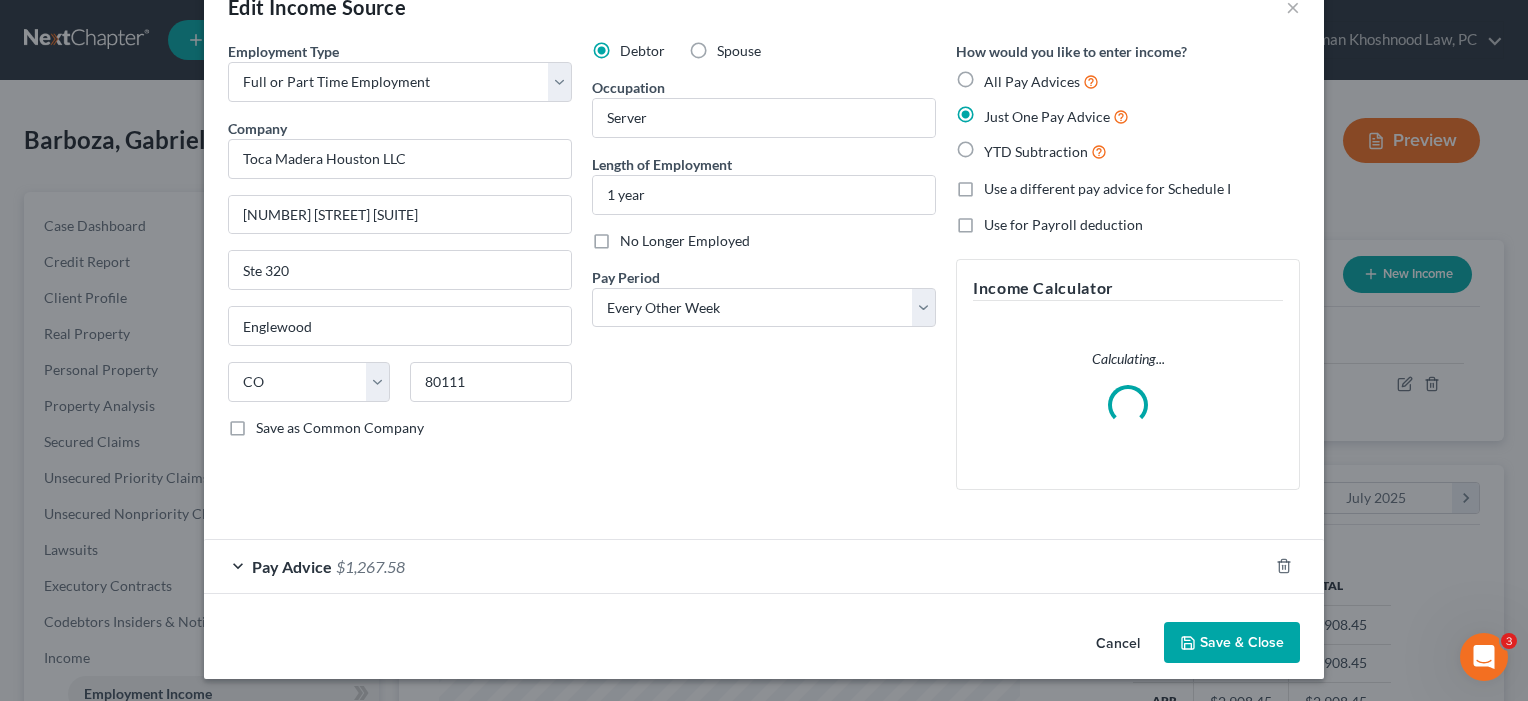 click on "Pay Advice $1,267.58" at bounding box center (736, 566) 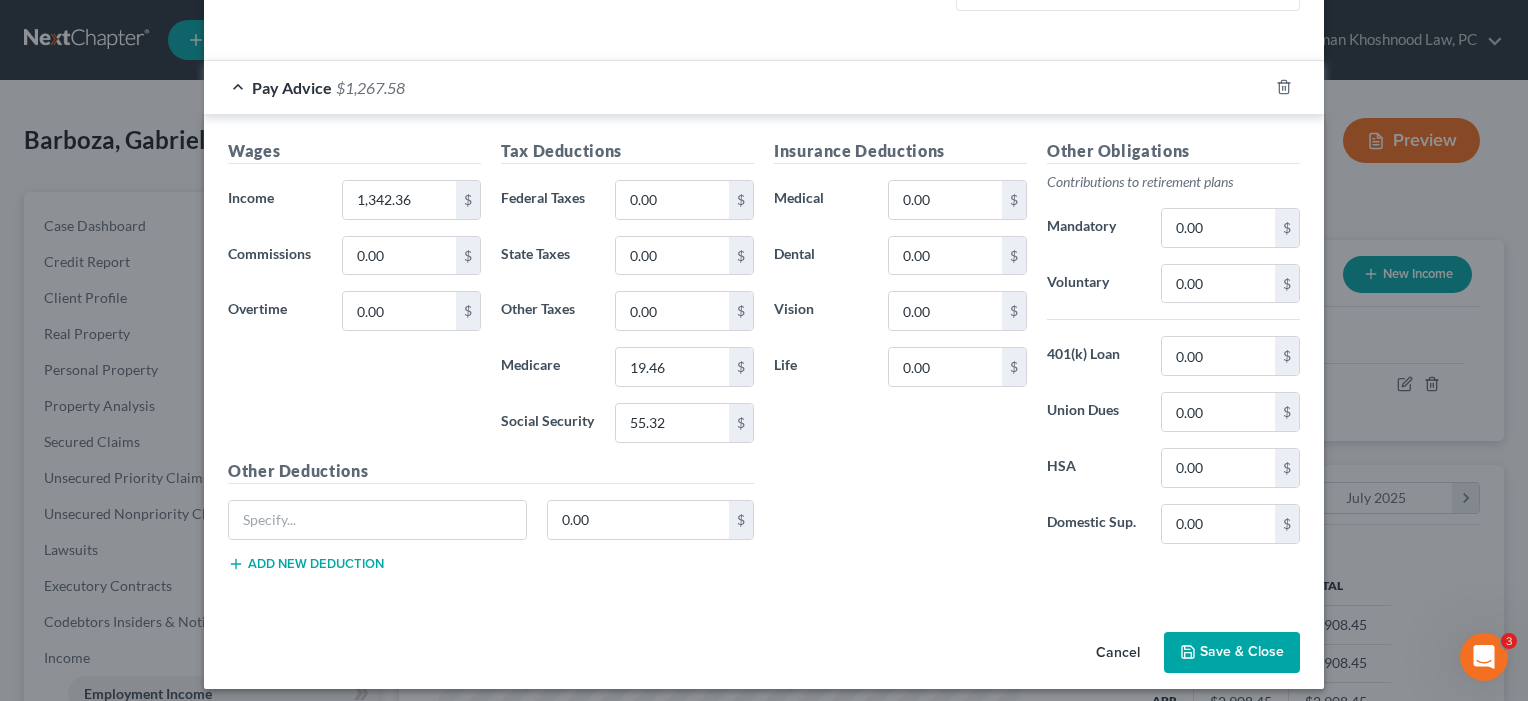 click on "Save & Close" at bounding box center (1232, 653) 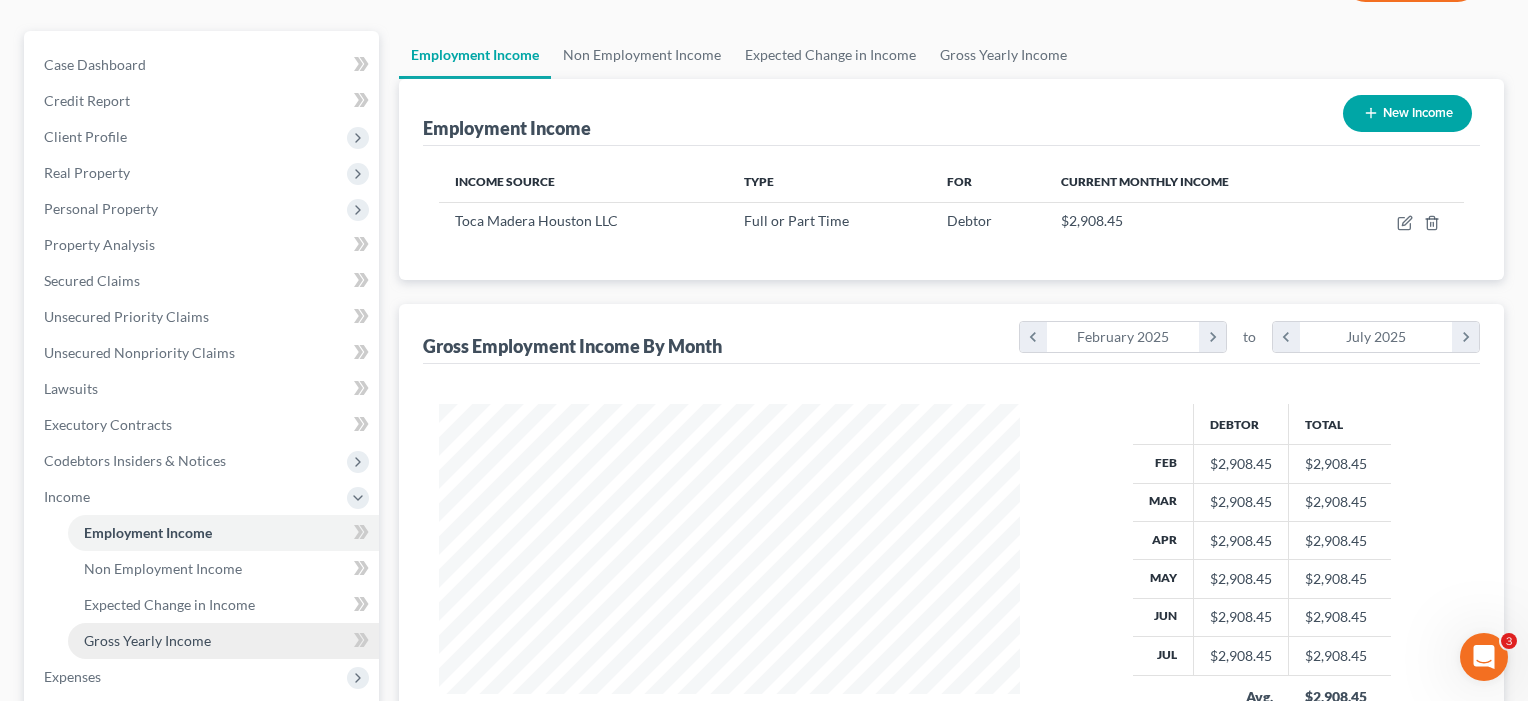 click on "Gross Yearly Income" at bounding box center (147, 640) 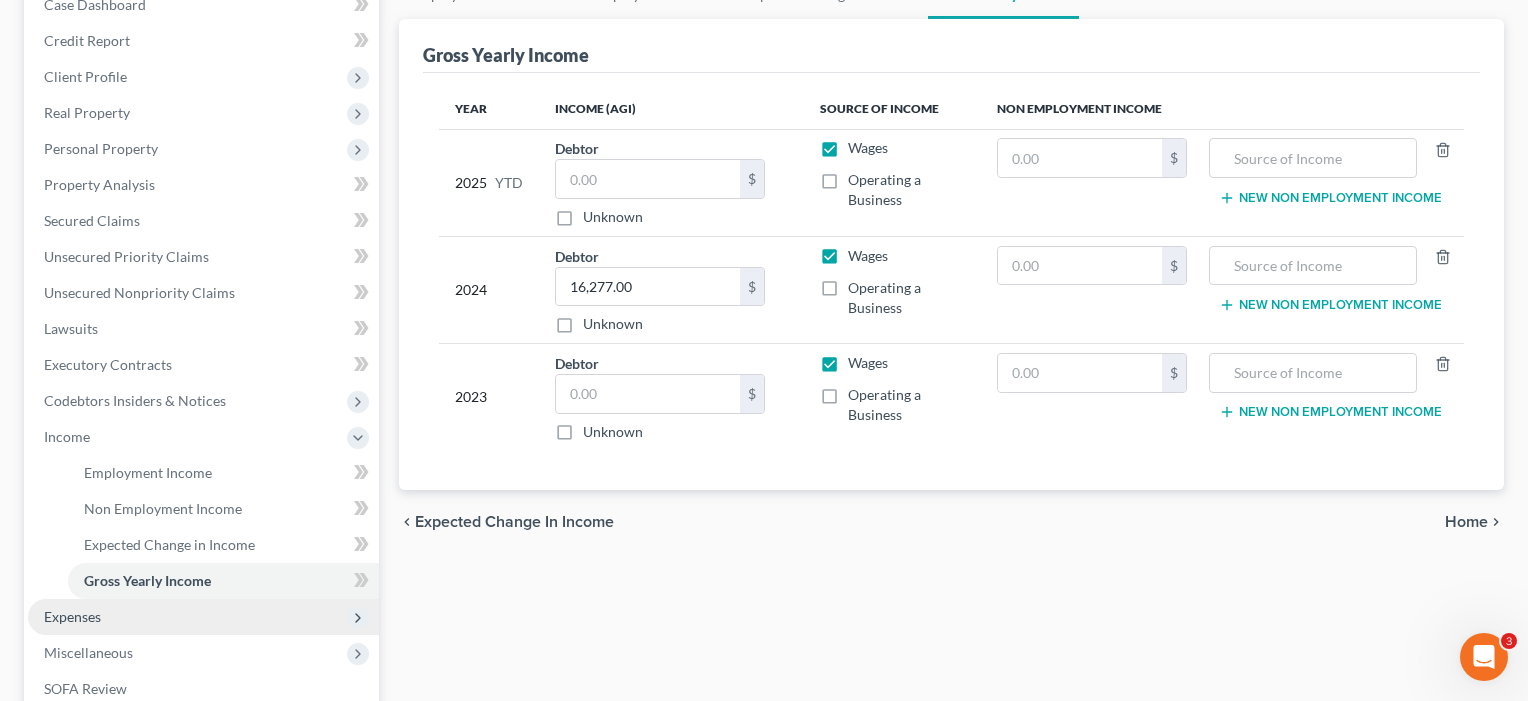 click on "Expenses" at bounding box center (72, 616) 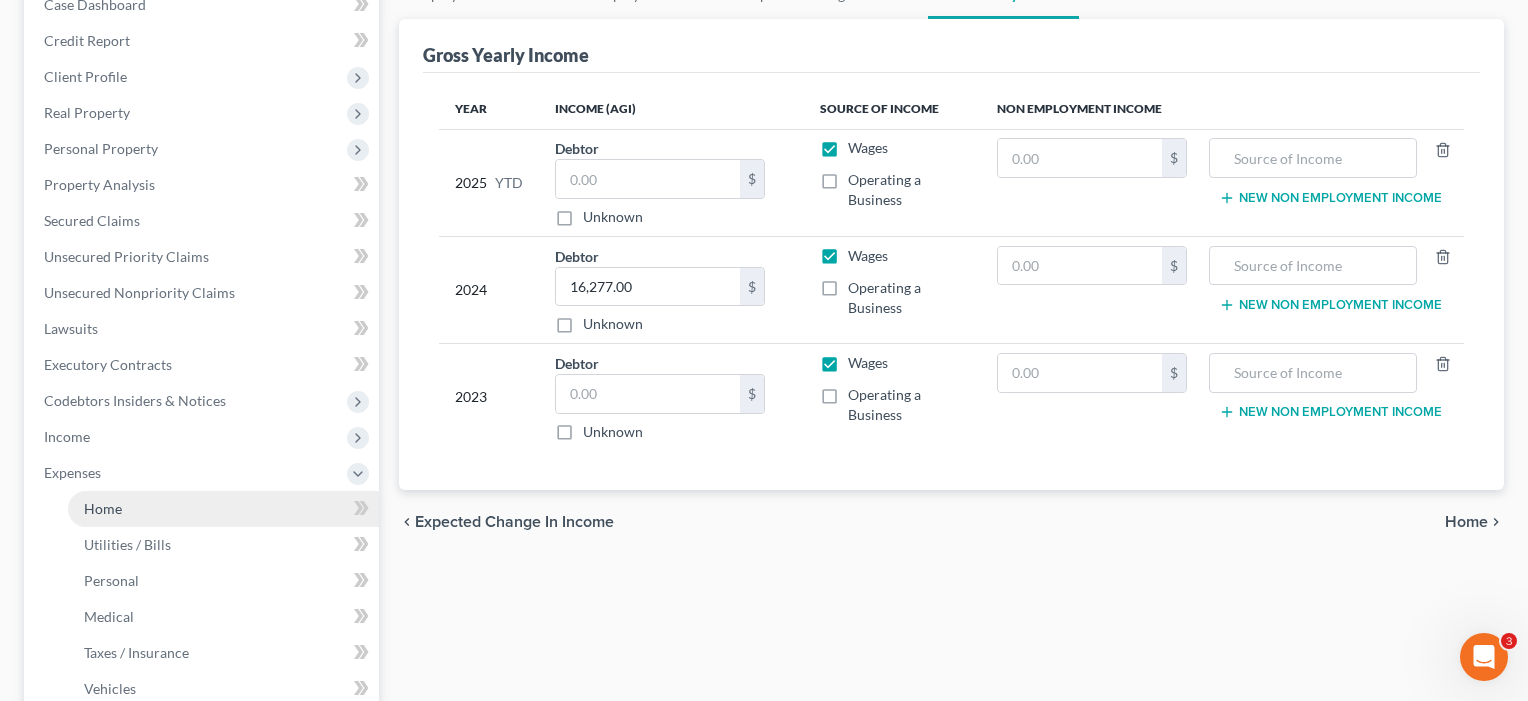 click on "Home" at bounding box center (103, 508) 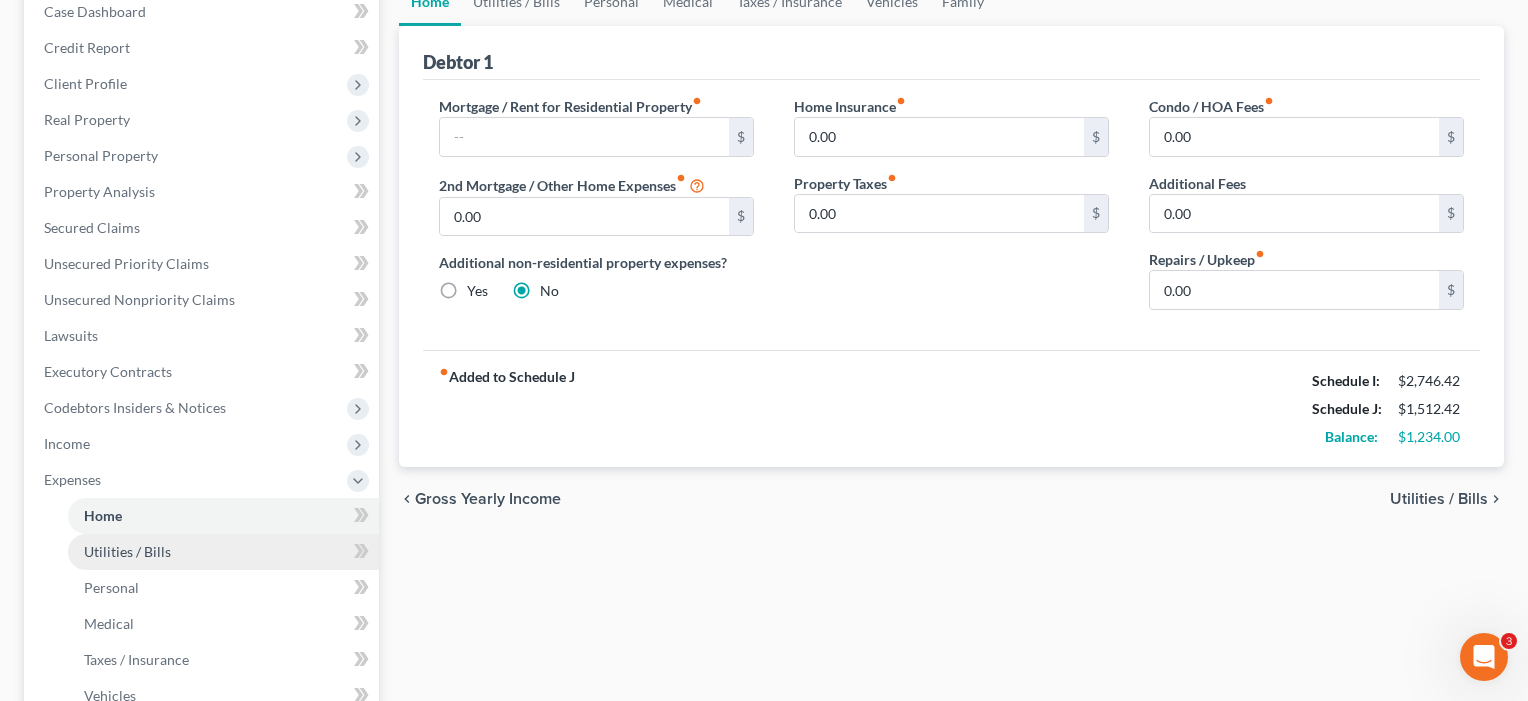 click on "Utilities / Bills" at bounding box center [127, 551] 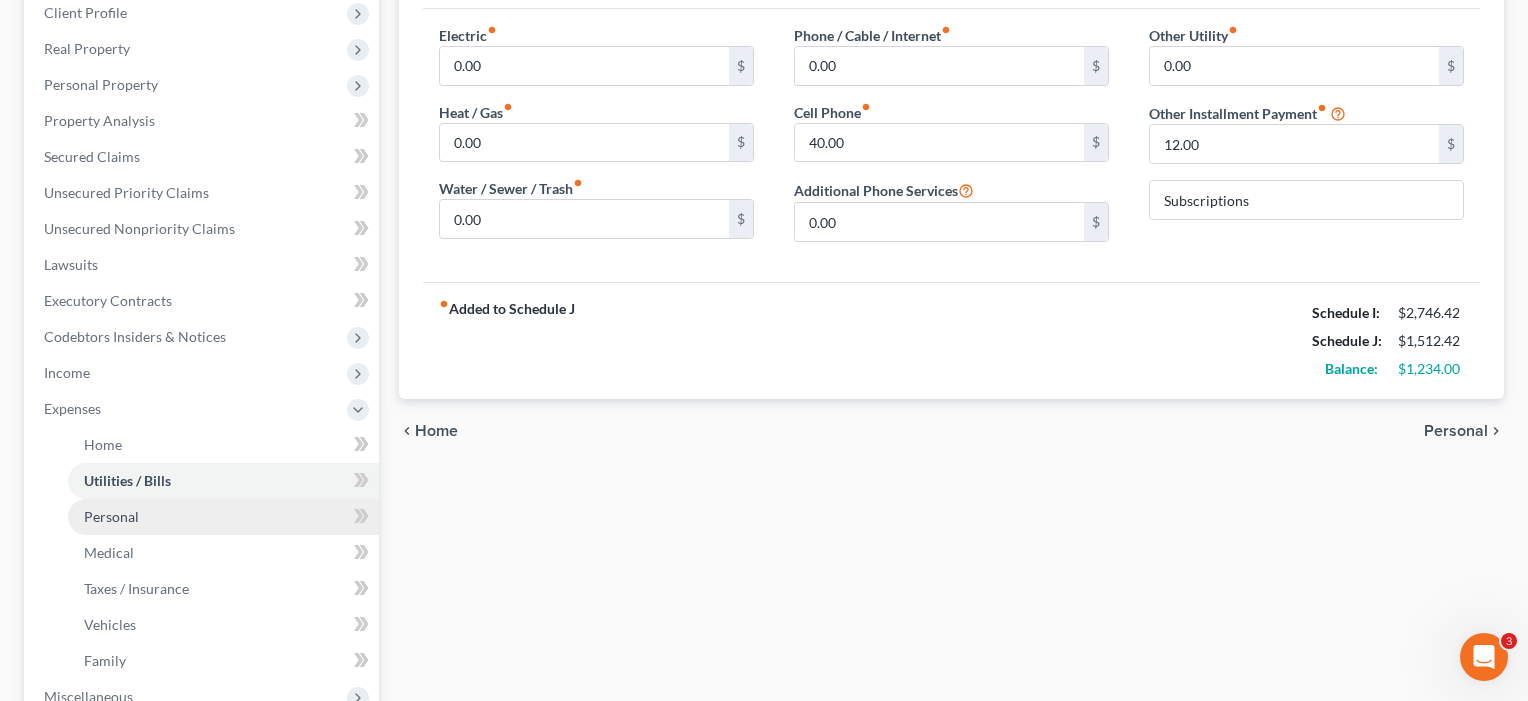 click on "Personal" at bounding box center [111, 516] 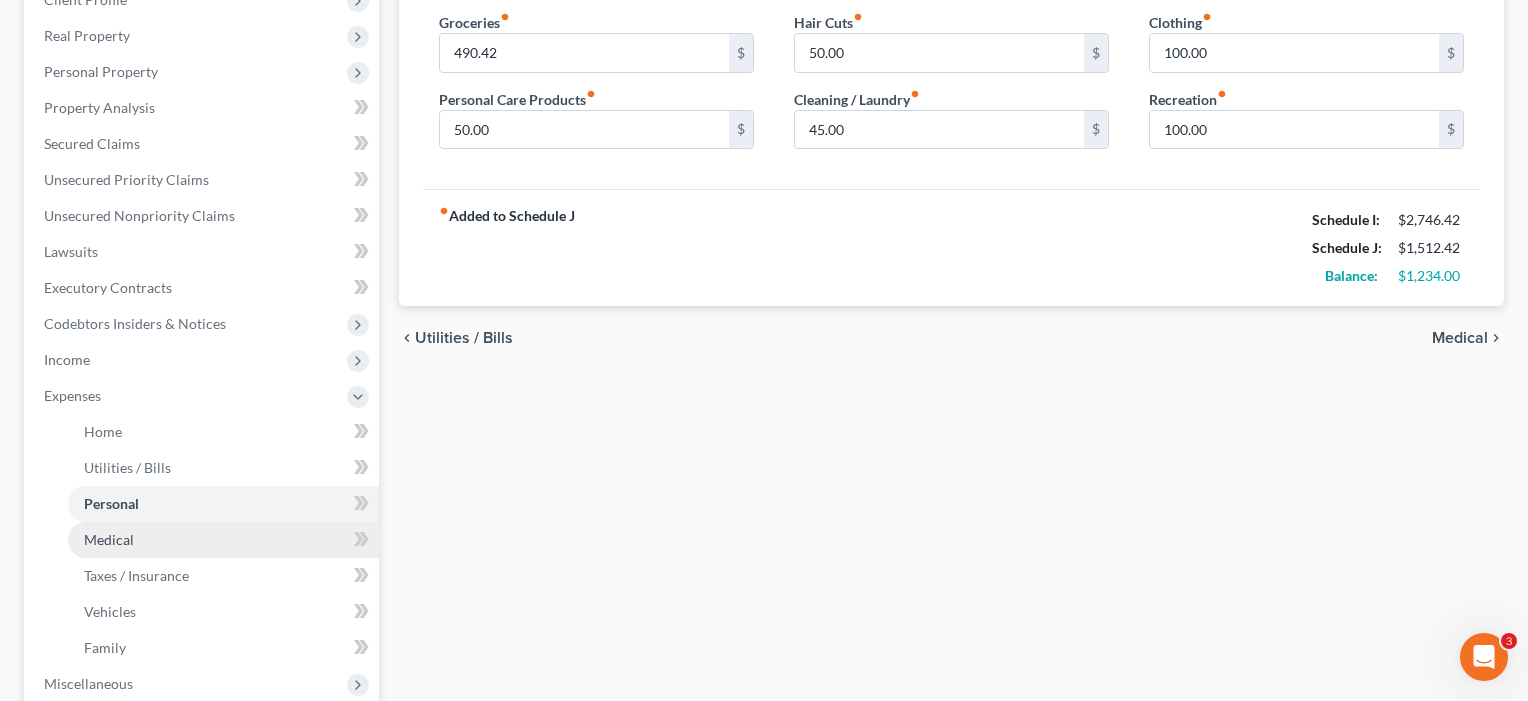 click on "Medical" at bounding box center [109, 539] 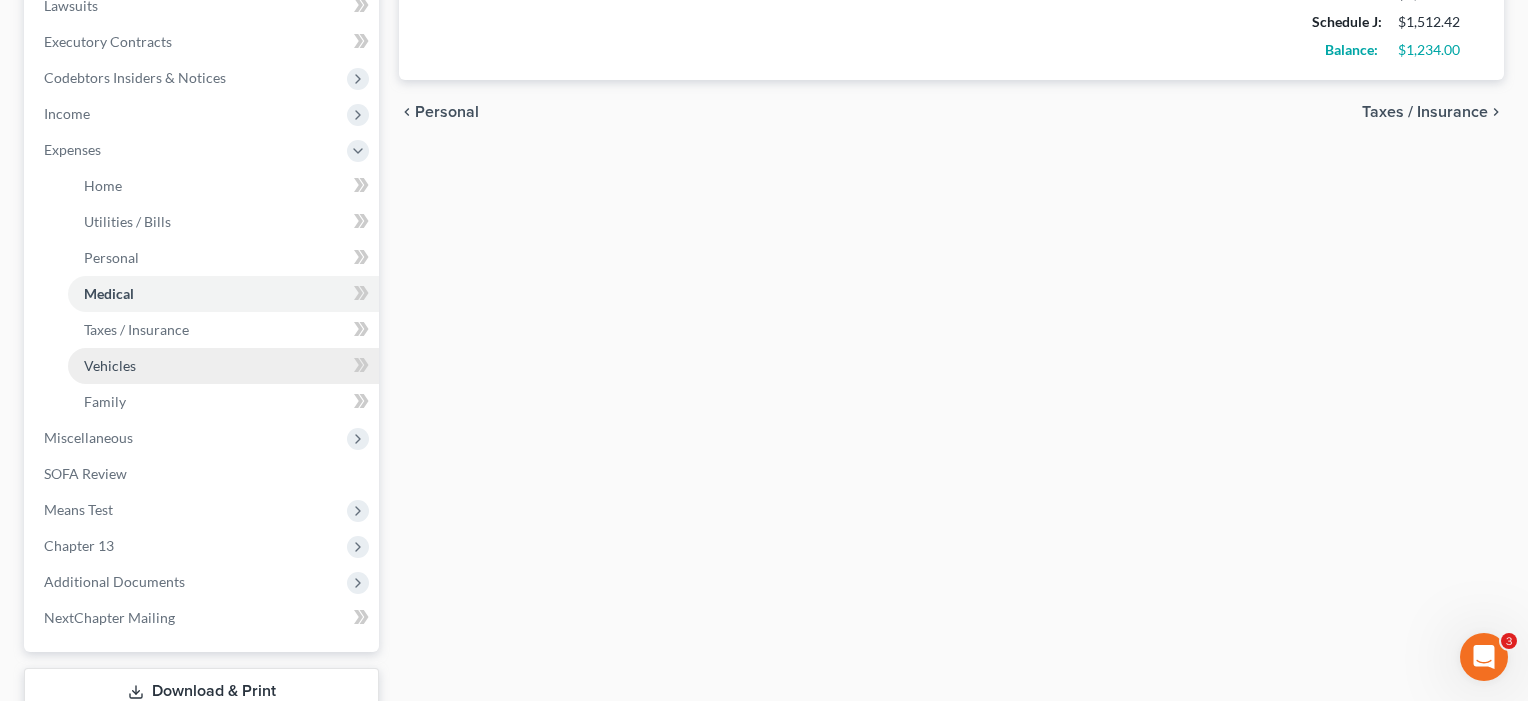 click on "Vehicles" at bounding box center [110, 365] 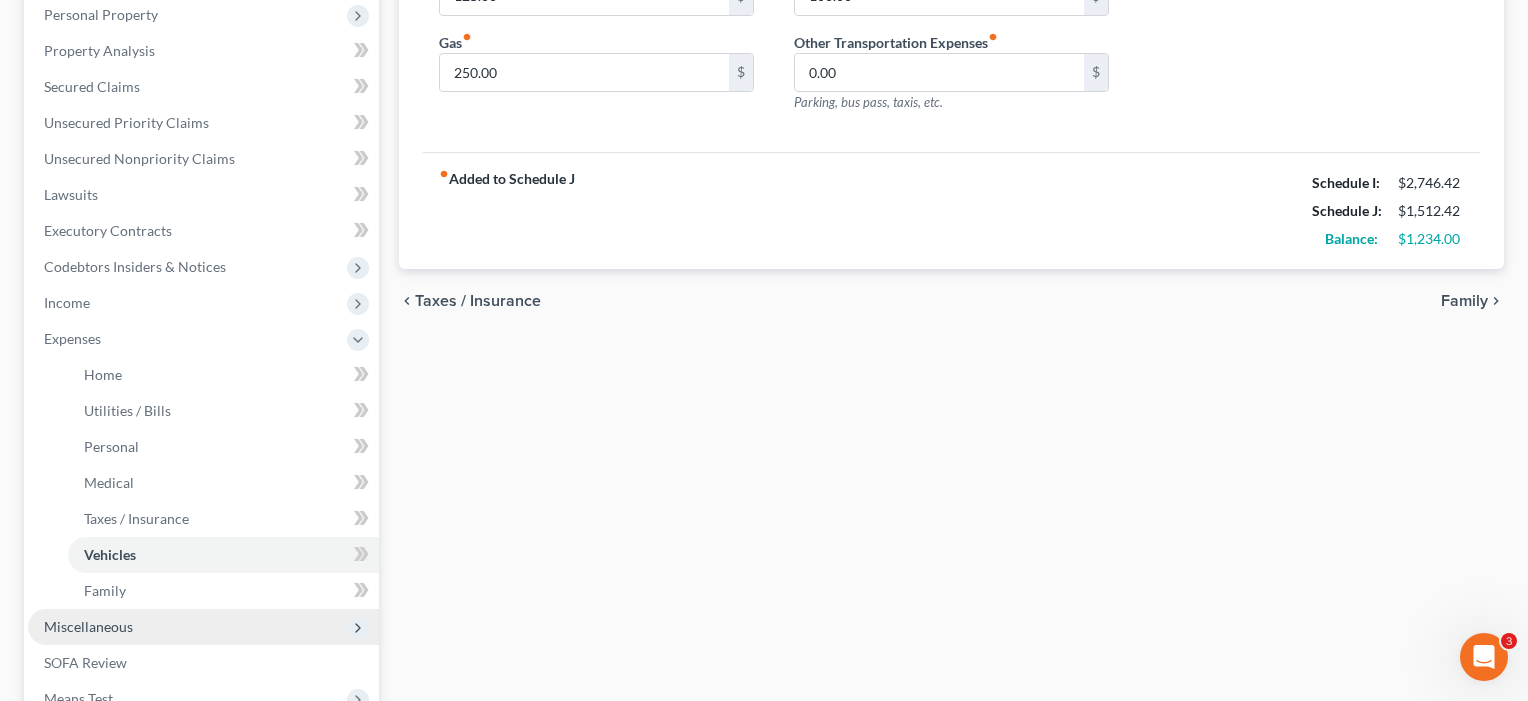 click on "Miscellaneous" at bounding box center [88, 626] 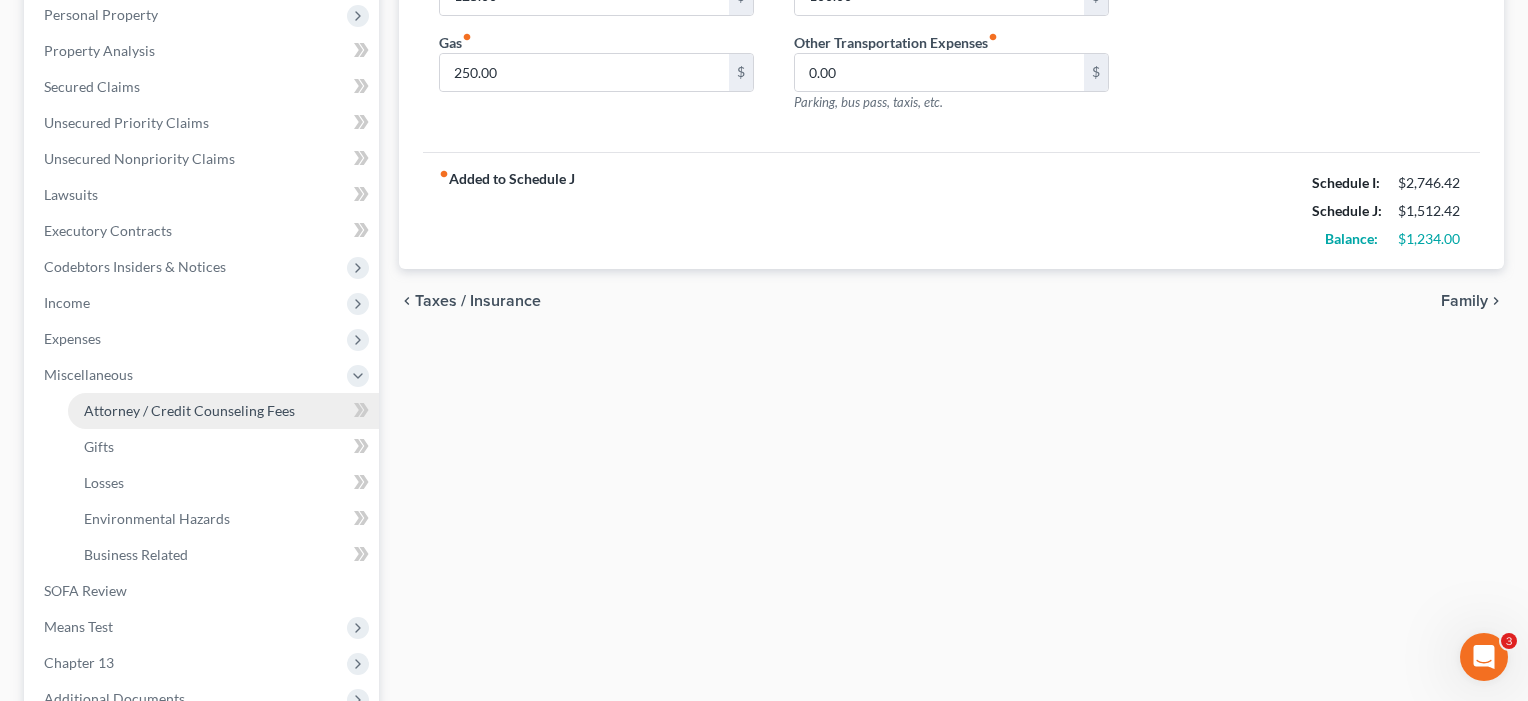 click on "Attorney / Credit Counseling Fees" at bounding box center [189, 410] 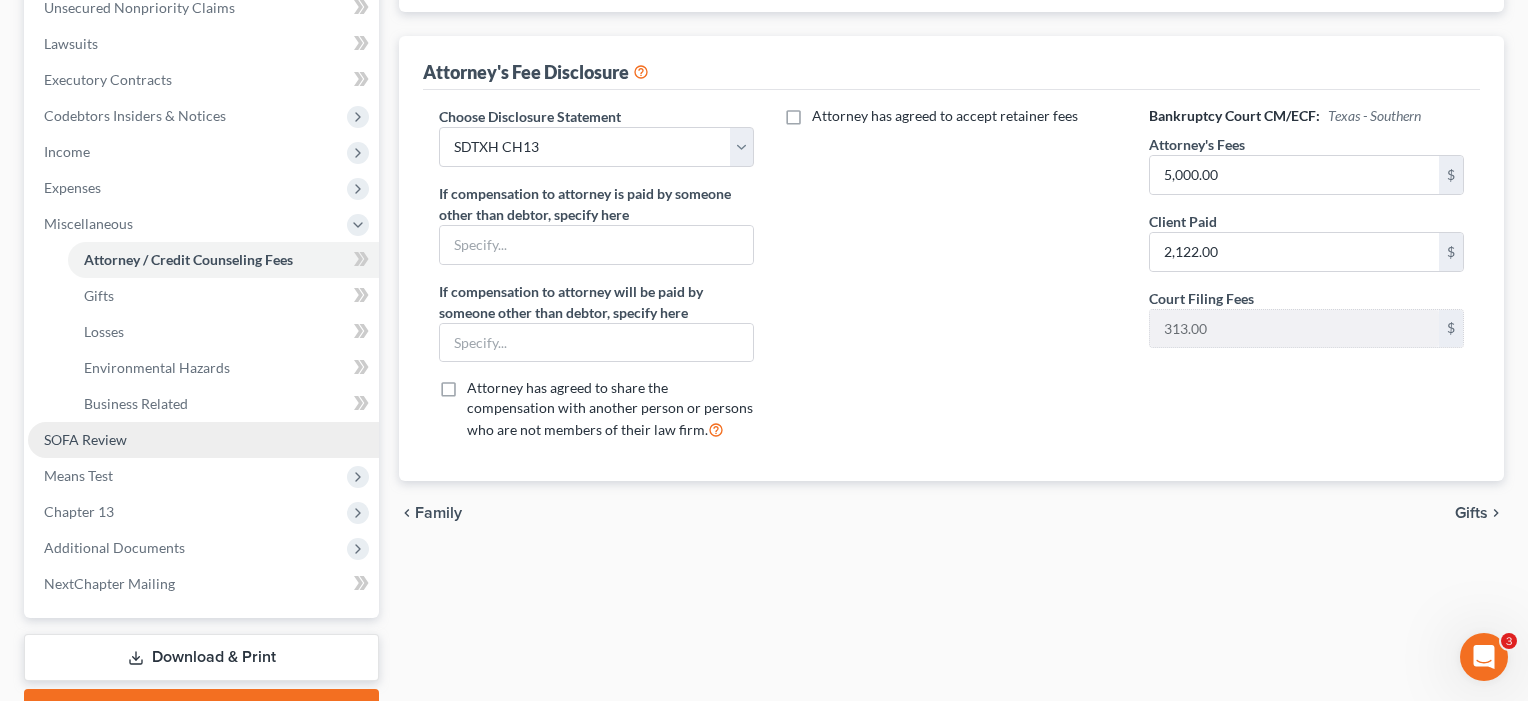 click on "SOFA Review" at bounding box center (85, 439) 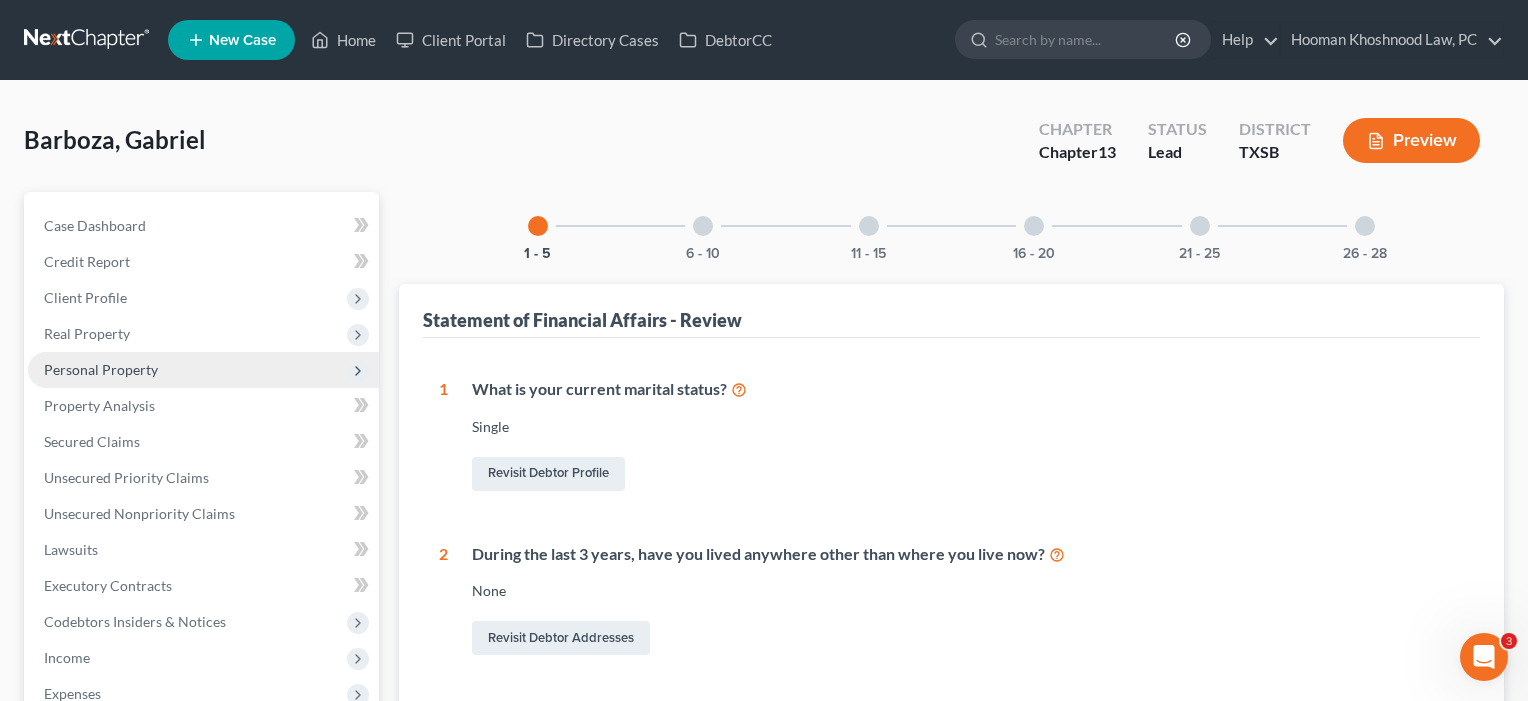 click on "Personal Property" at bounding box center [101, 369] 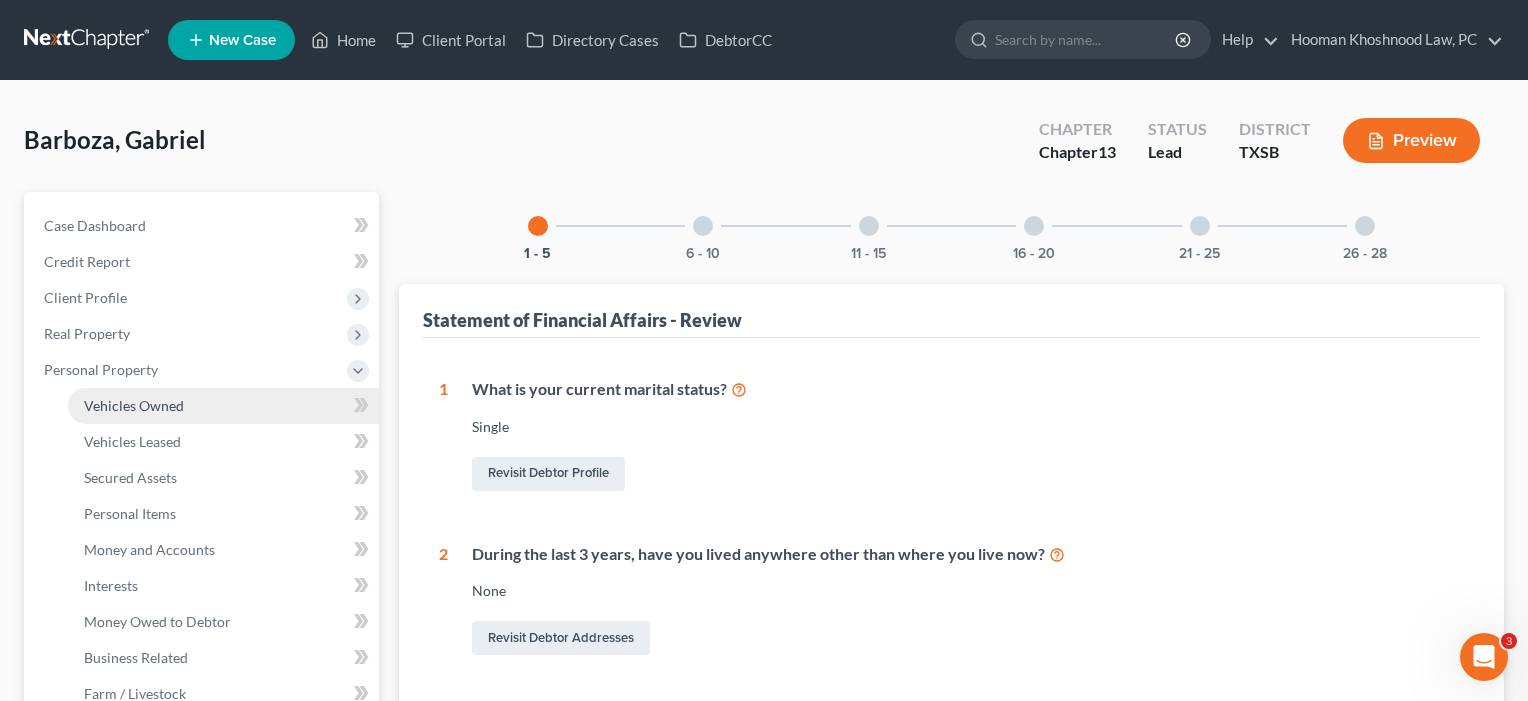click on "Vehicles Owned" at bounding box center [134, 405] 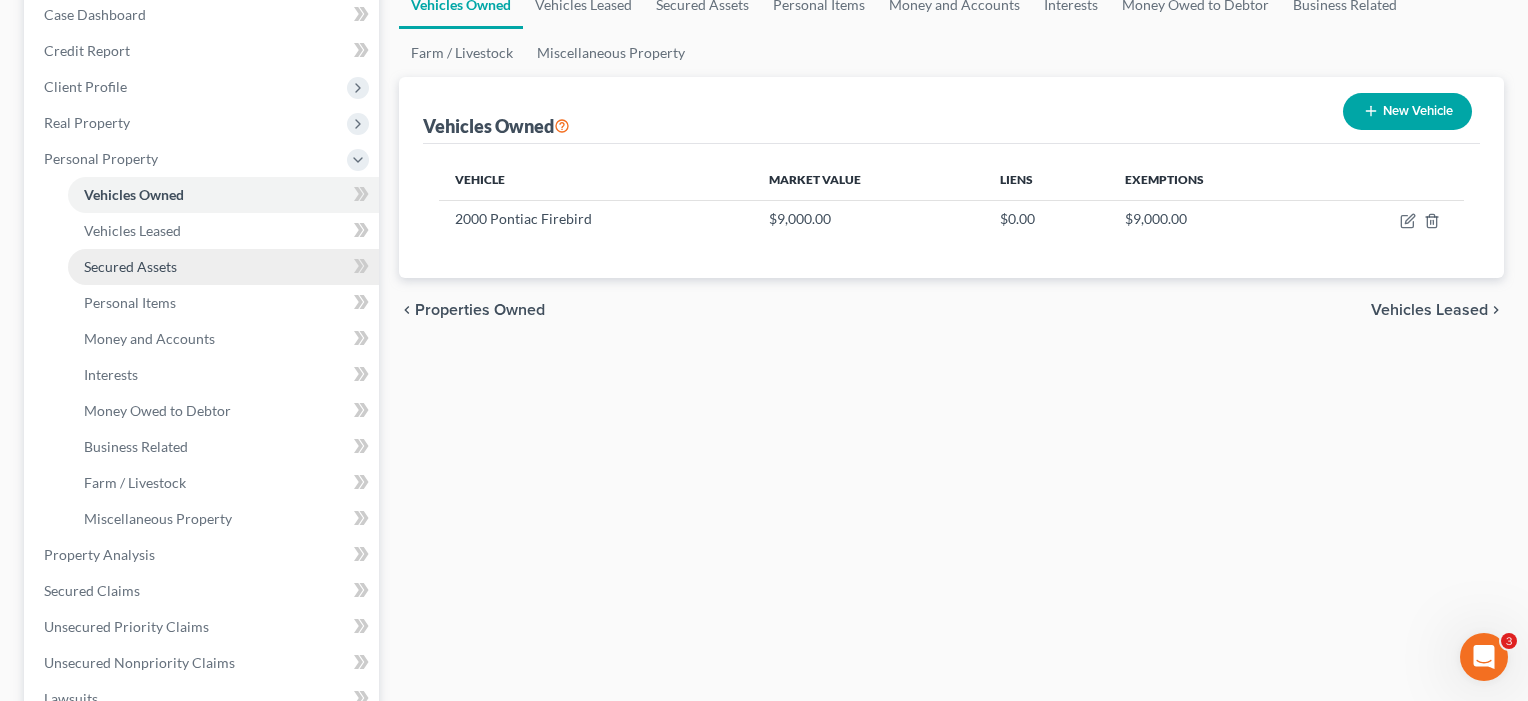 scroll, scrollTop: 228, scrollLeft: 0, axis: vertical 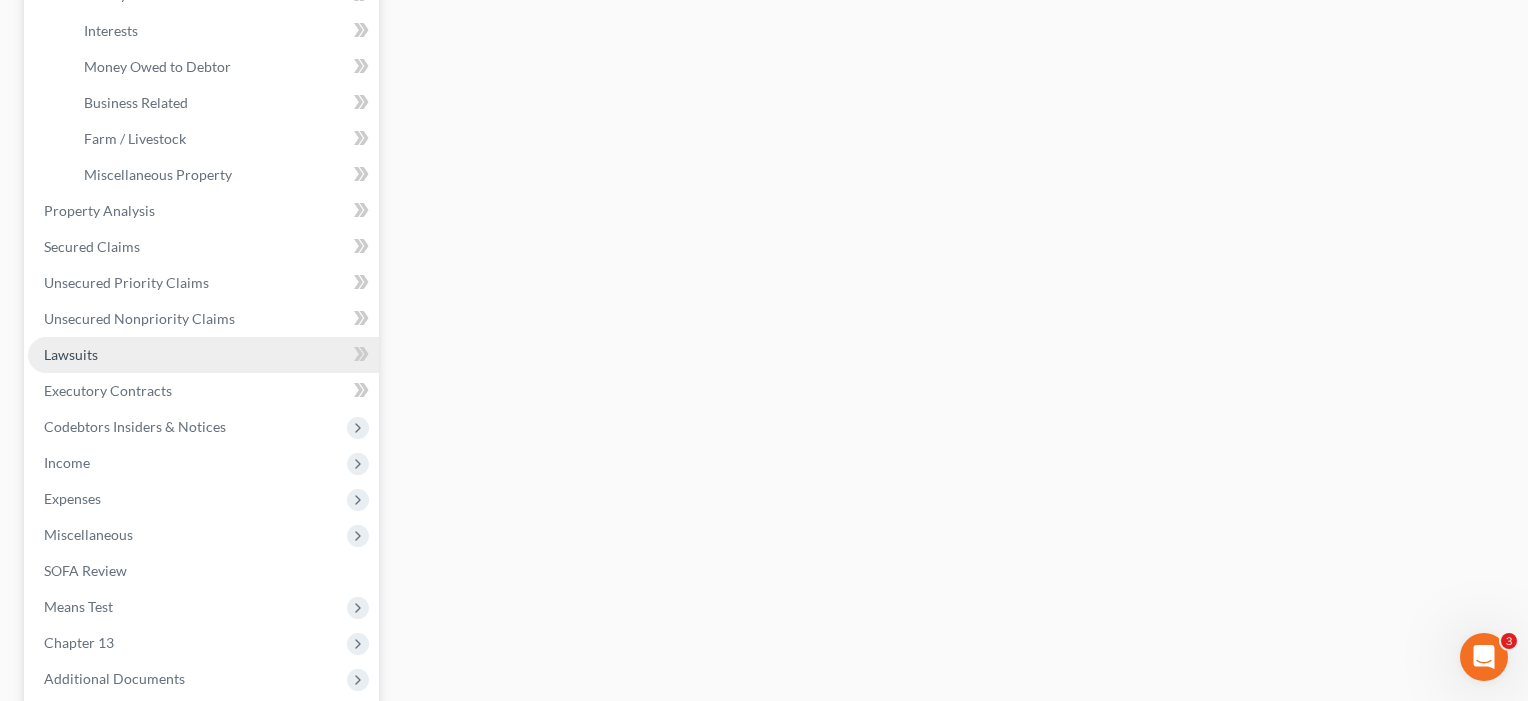 click on "Lawsuits" at bounding box center [203, 355] 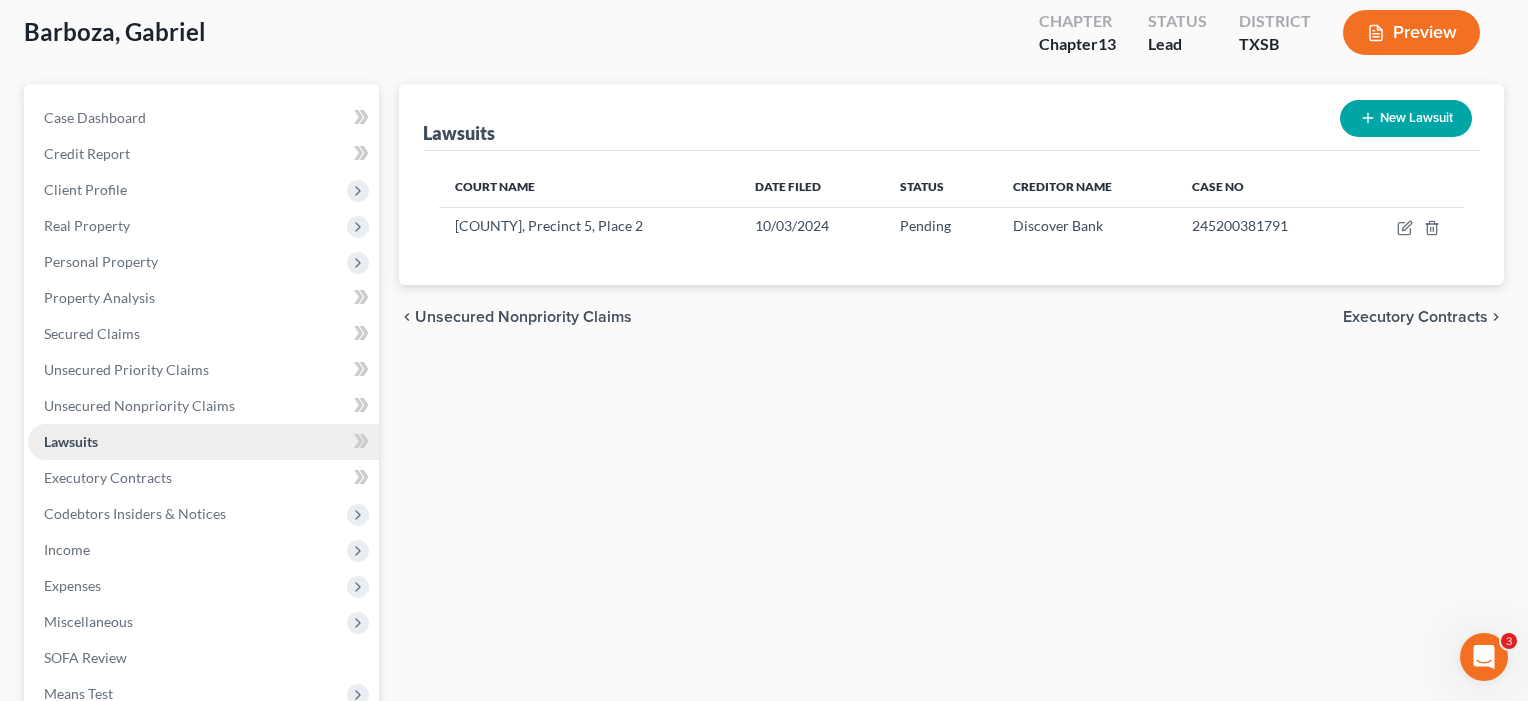scroll, scrollTop: 0, scrollLeft: 0, axis: both 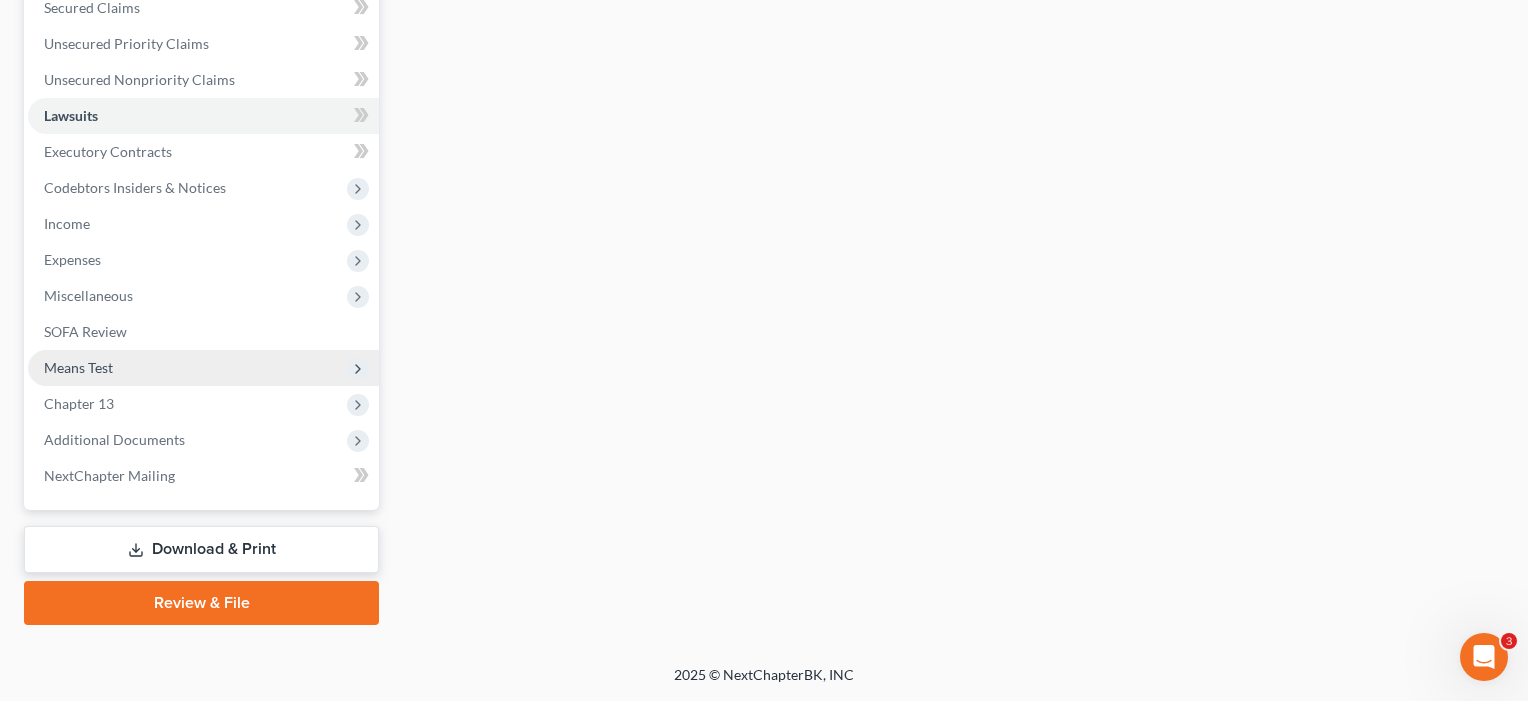 click on "Means Test" at bounding box center (78, 367) 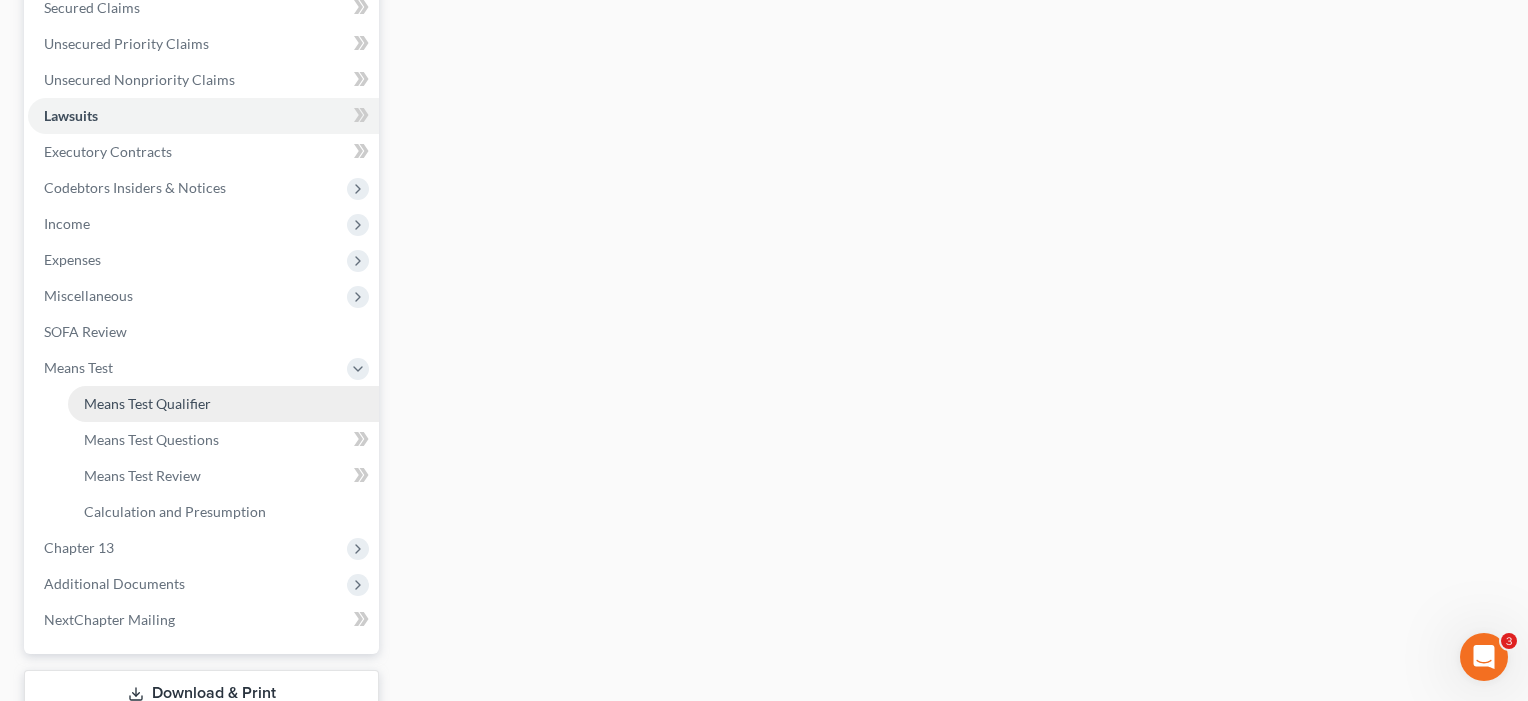 click on "Means Test Qualifier" at bounding box center [147, 403] 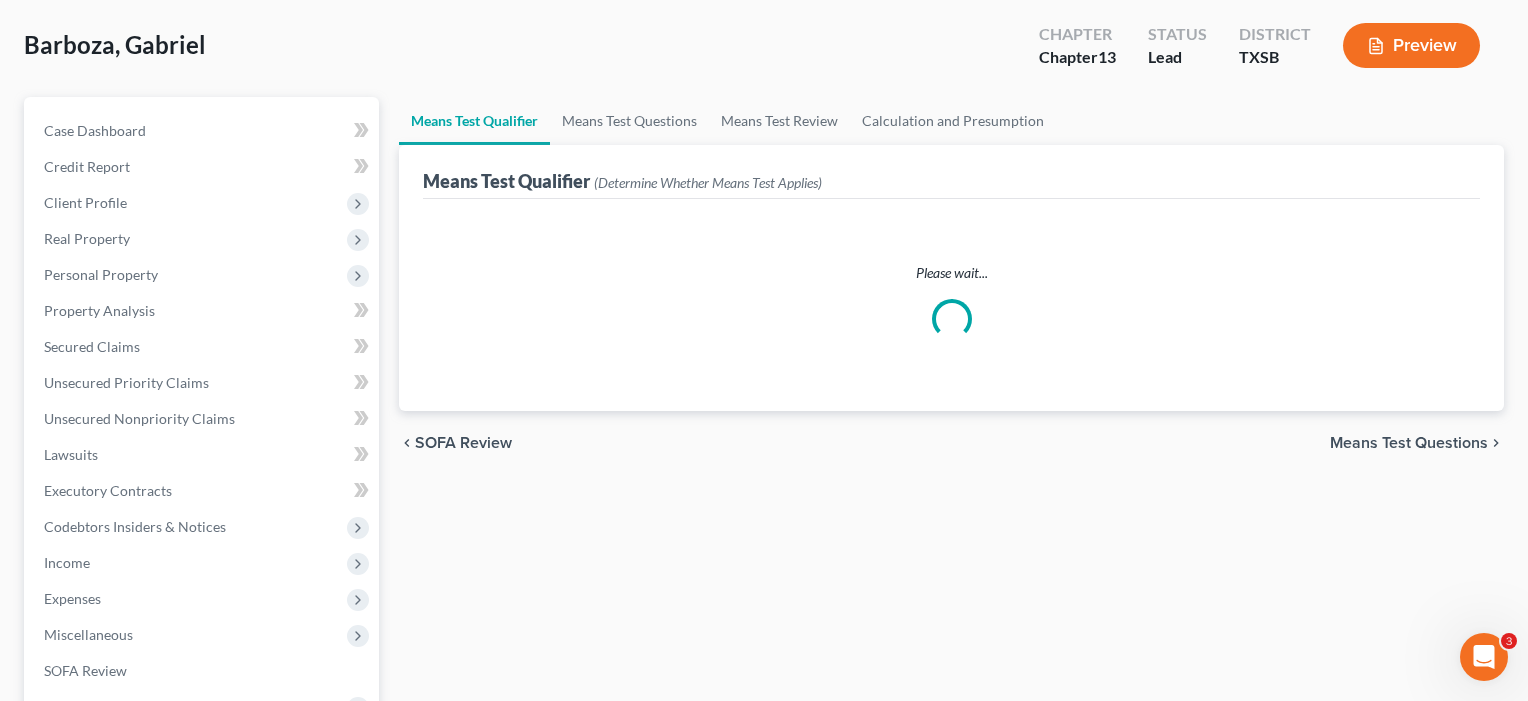 scroll, scrollTop: 0, scrollLeft: 0, axis: both 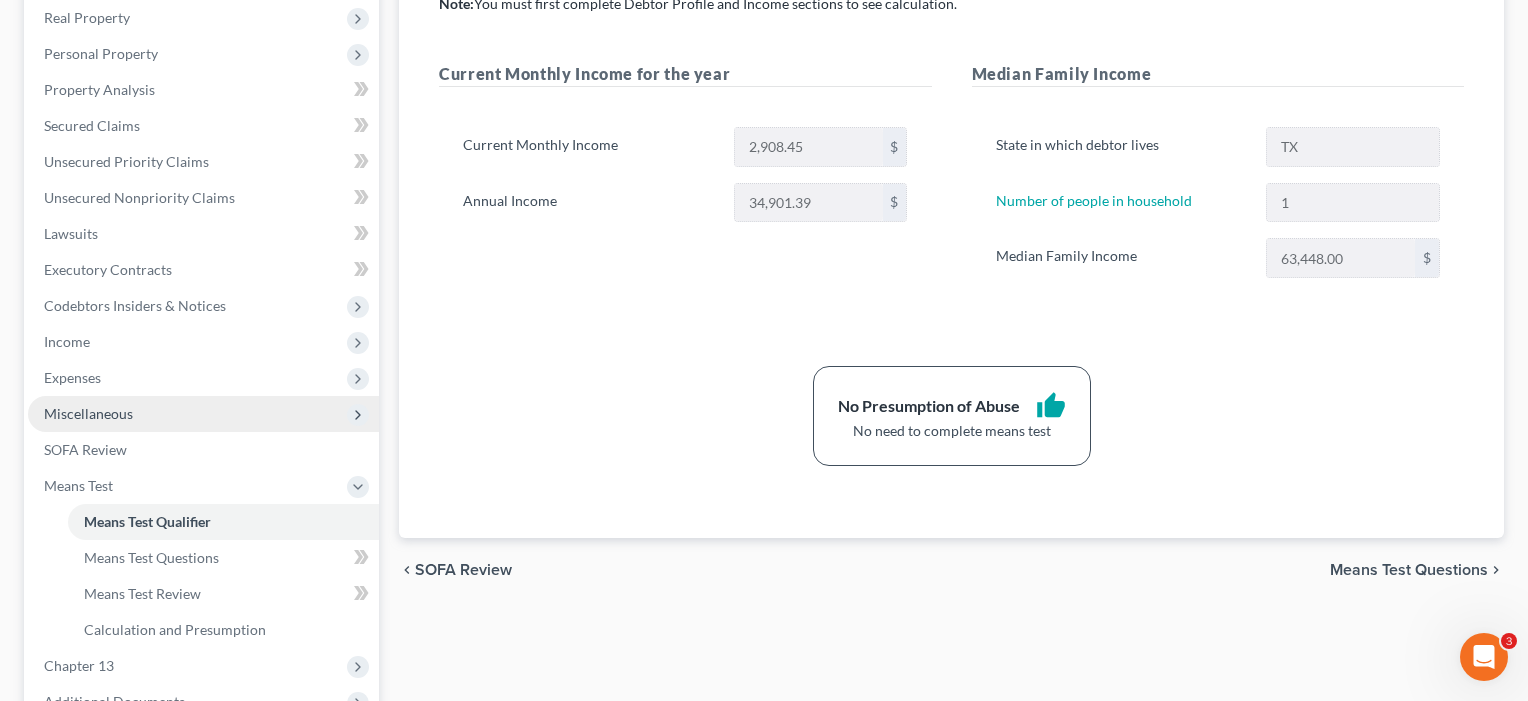 click on "Miscellaneous" at bounding box center [88, 413] 